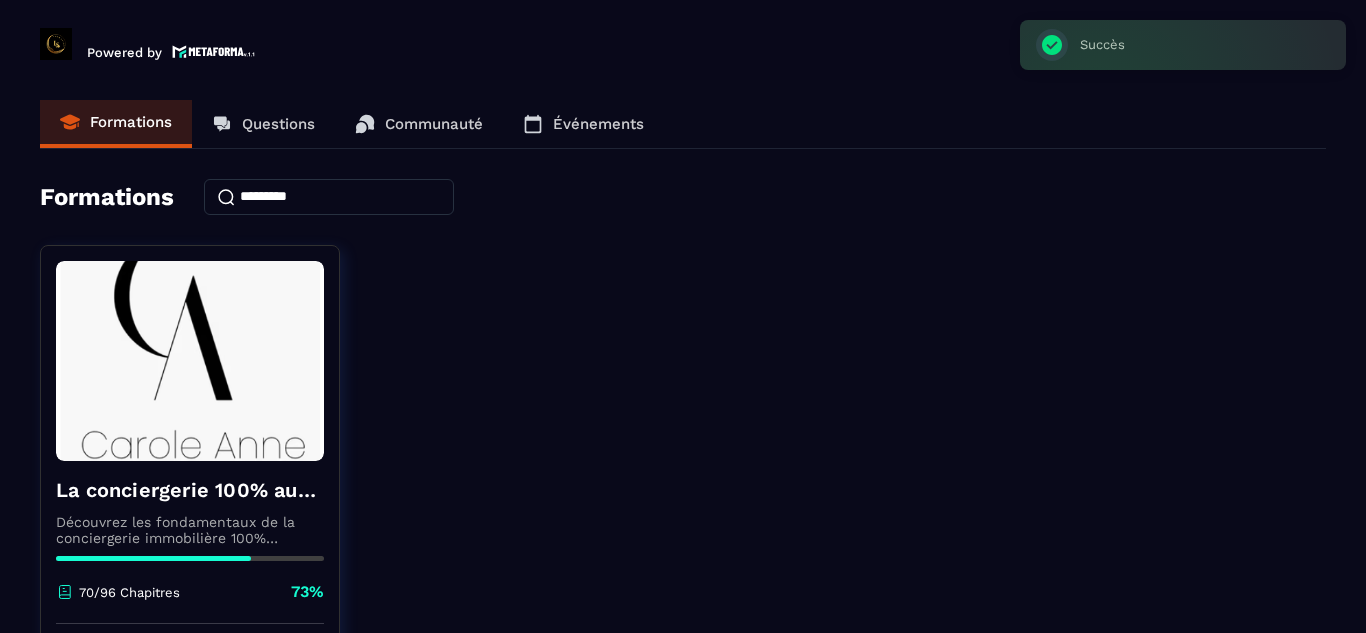 scroll, scrollTop: 0, scrollLeft: 0, axis: both 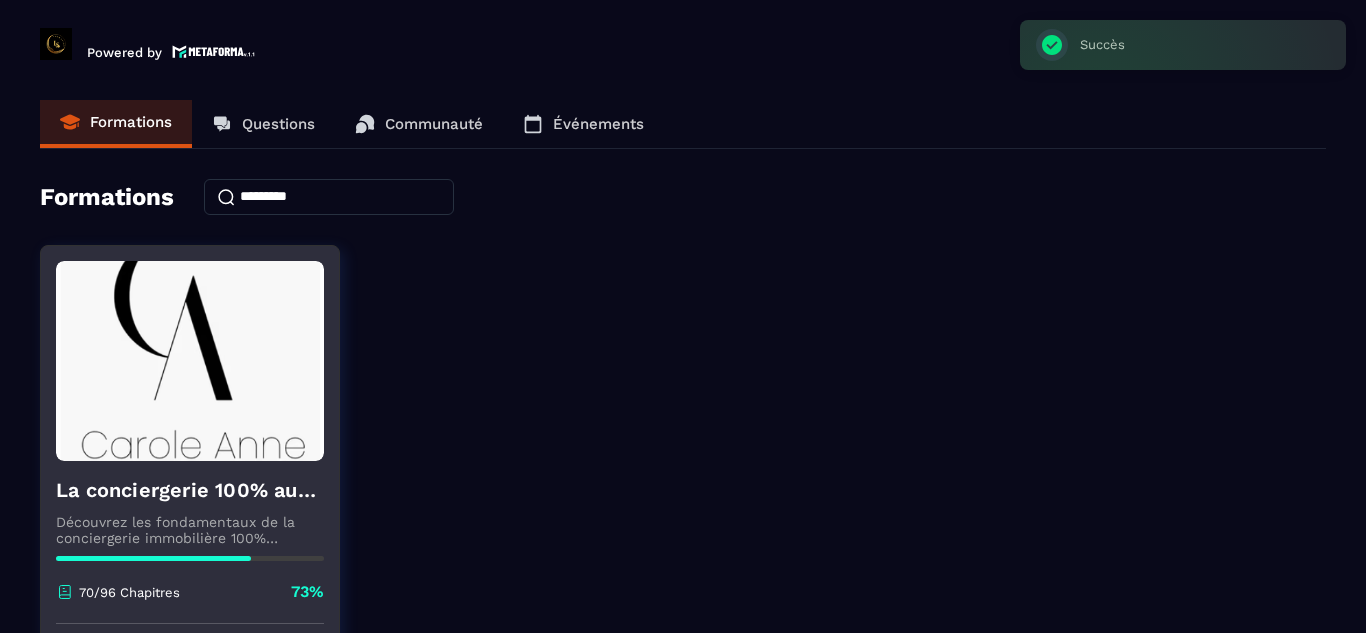 click at bounding box center (190, 361) 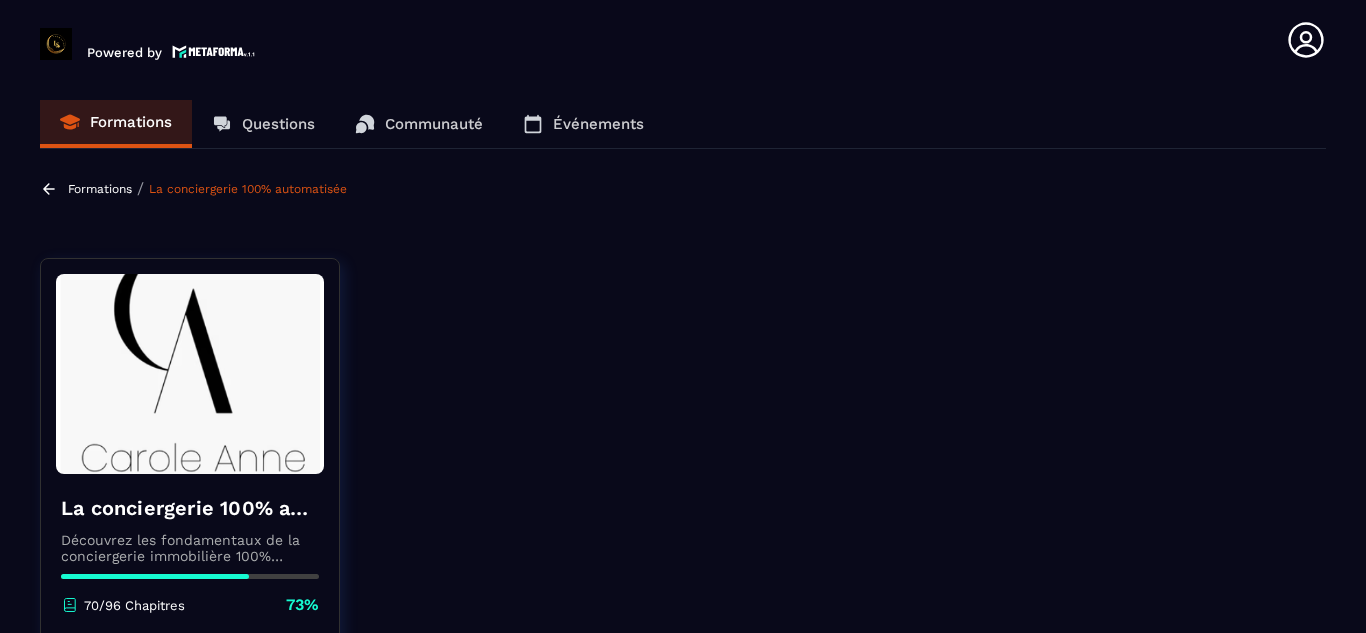 click at bounding box center (190, 374) 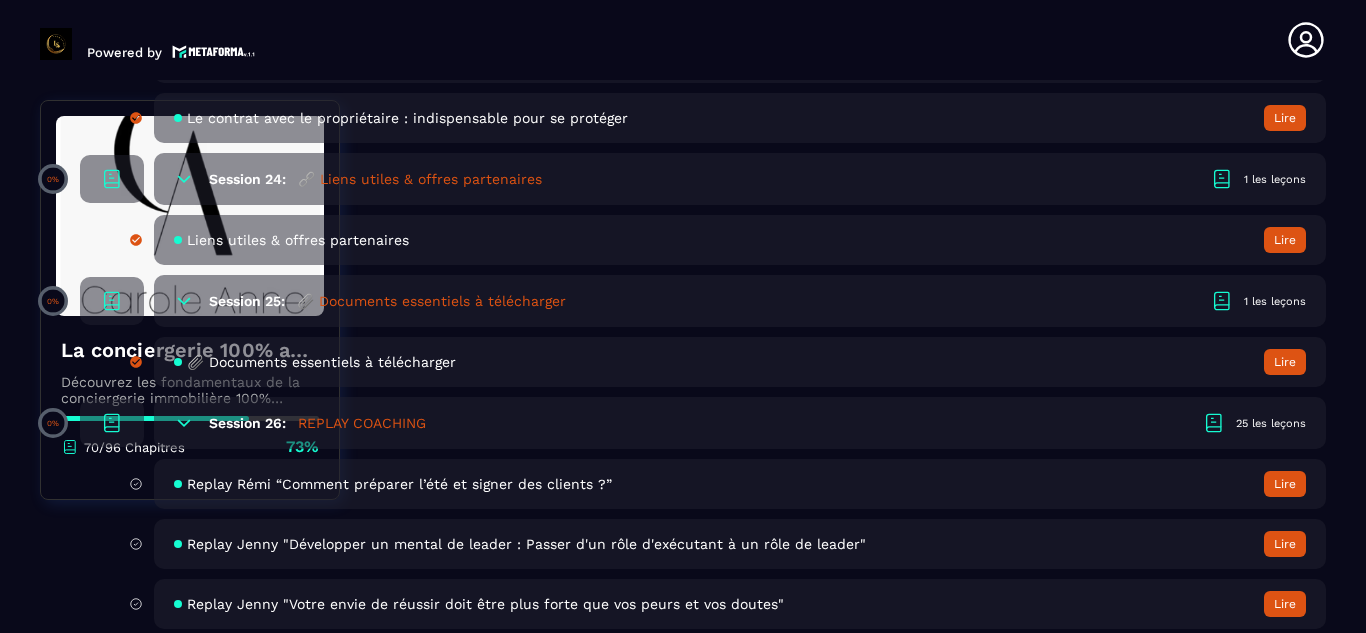 scroll, scrollTop: 6310, scrollLeft: 0, axis: vertical 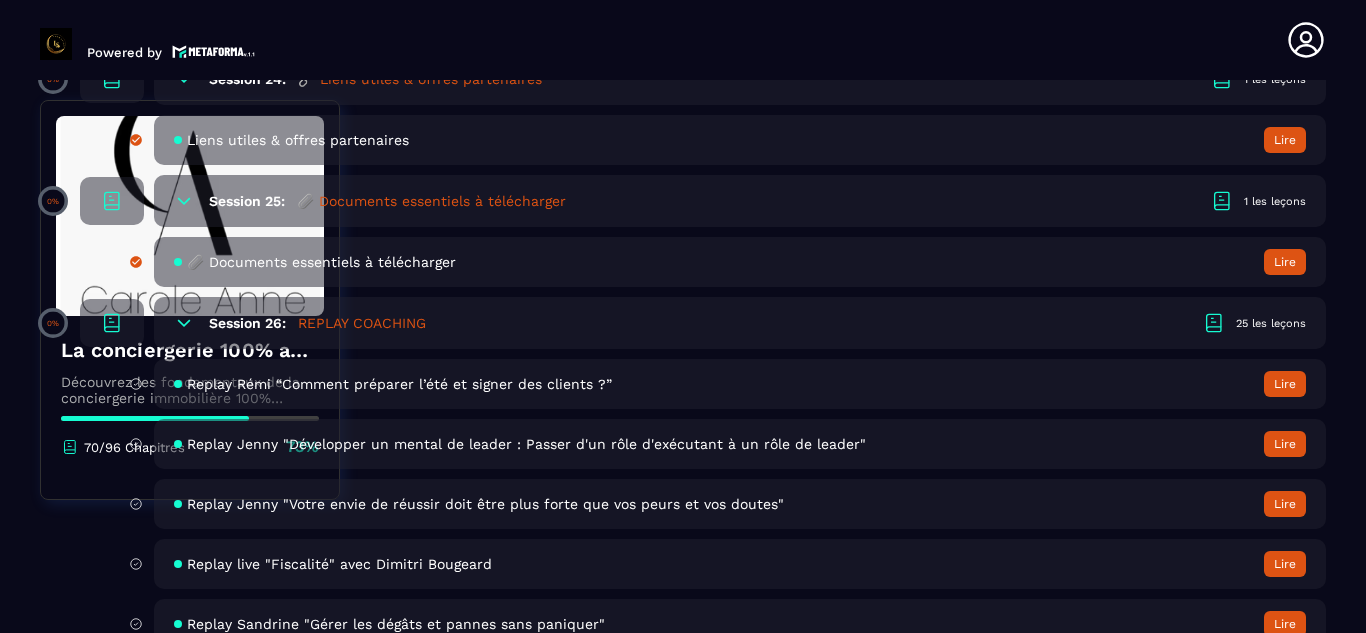 click on "Replay live "Fiscalité" avec [PERSON] Lire" at bounding box center (740, 564) 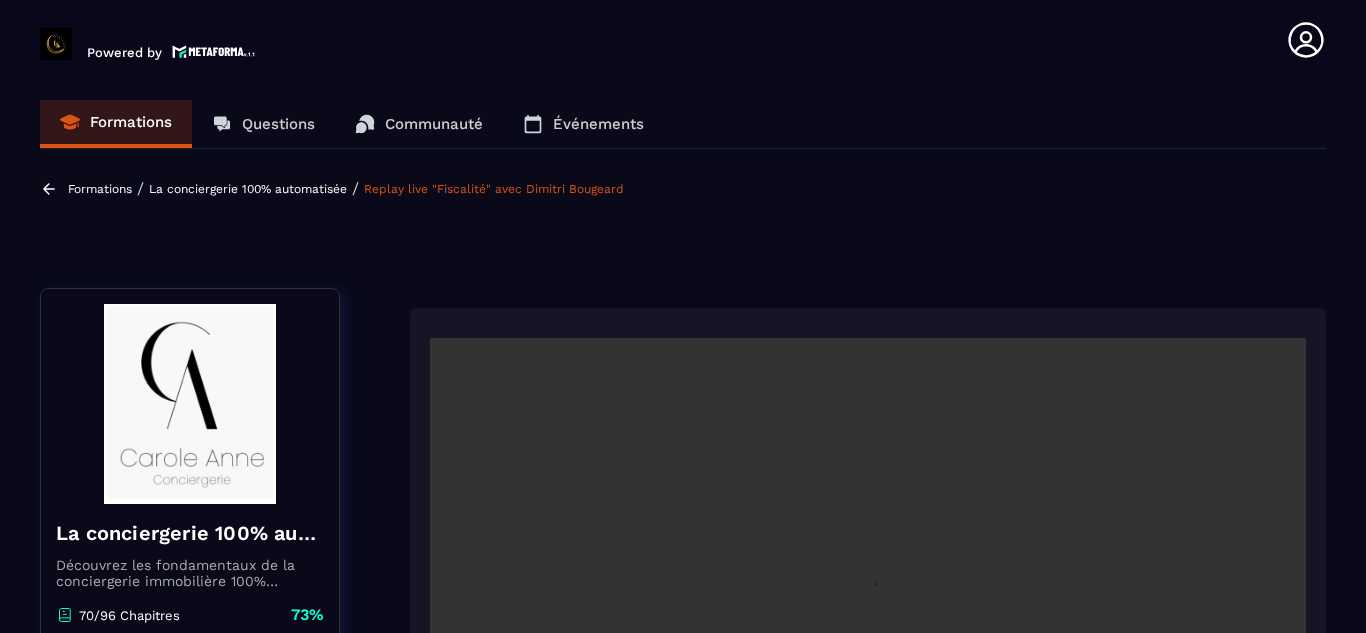 scroll, scrollTop: 194, scrollLeft: 0, axis: vertical 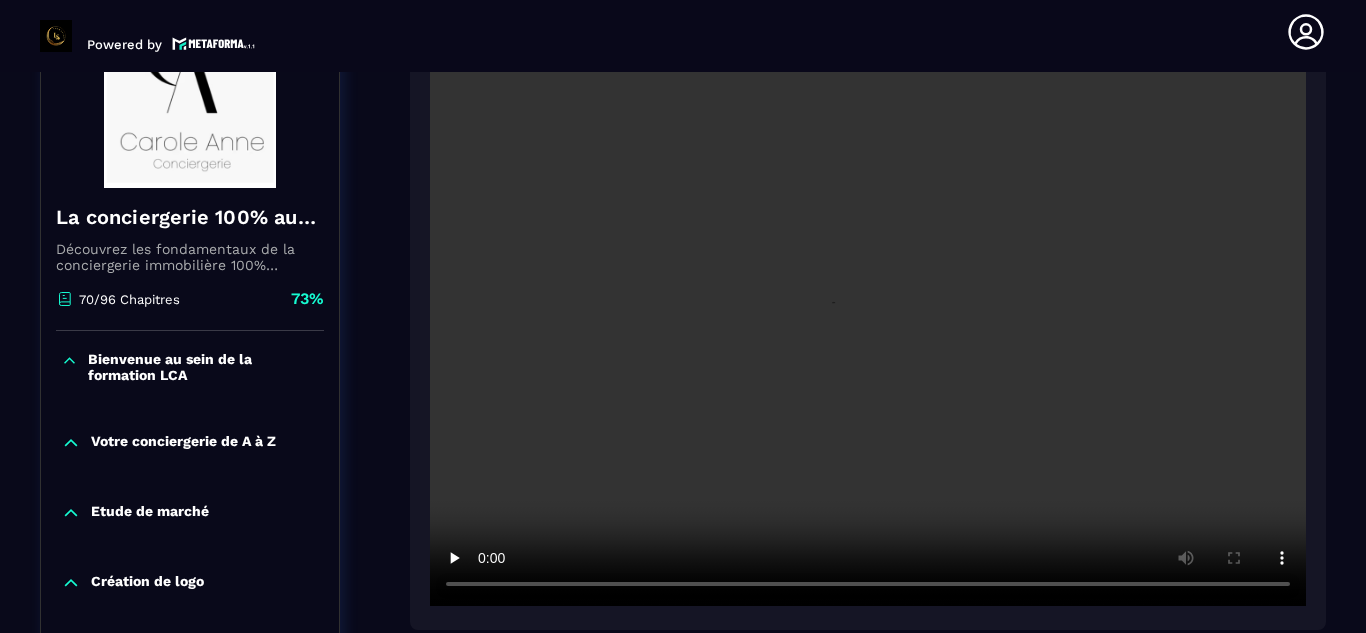 click at bounding box center (868, 314) 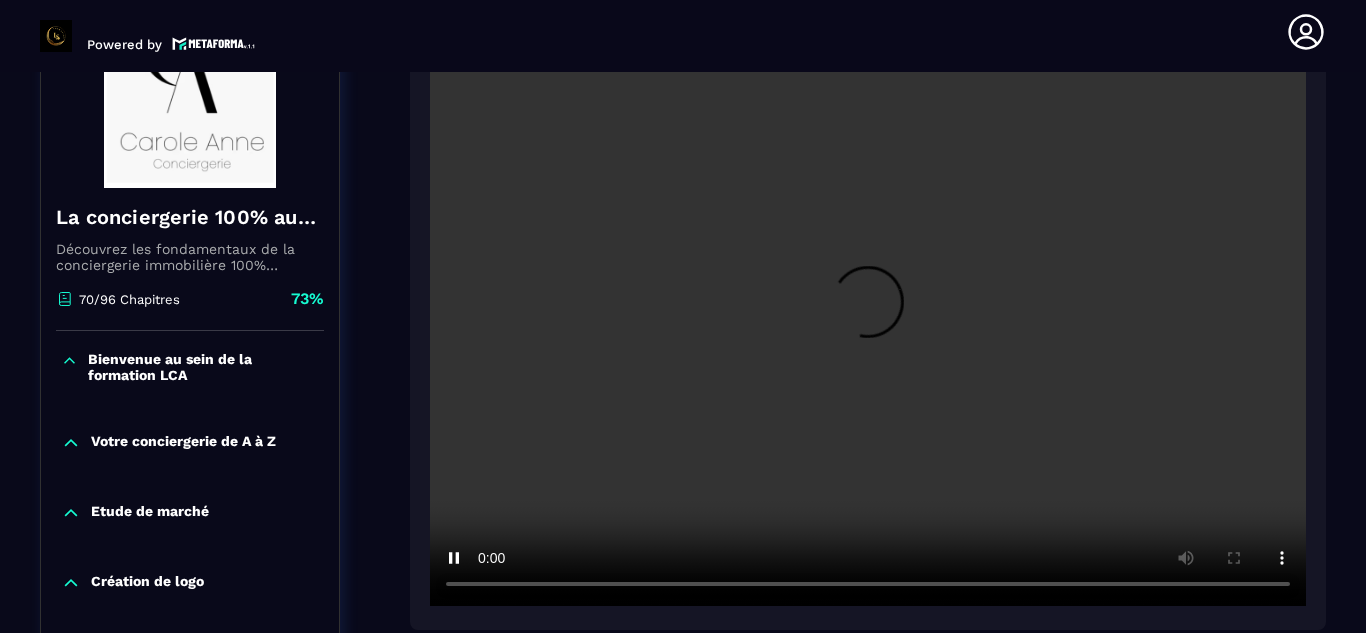 click at bounding box center (868, 314) 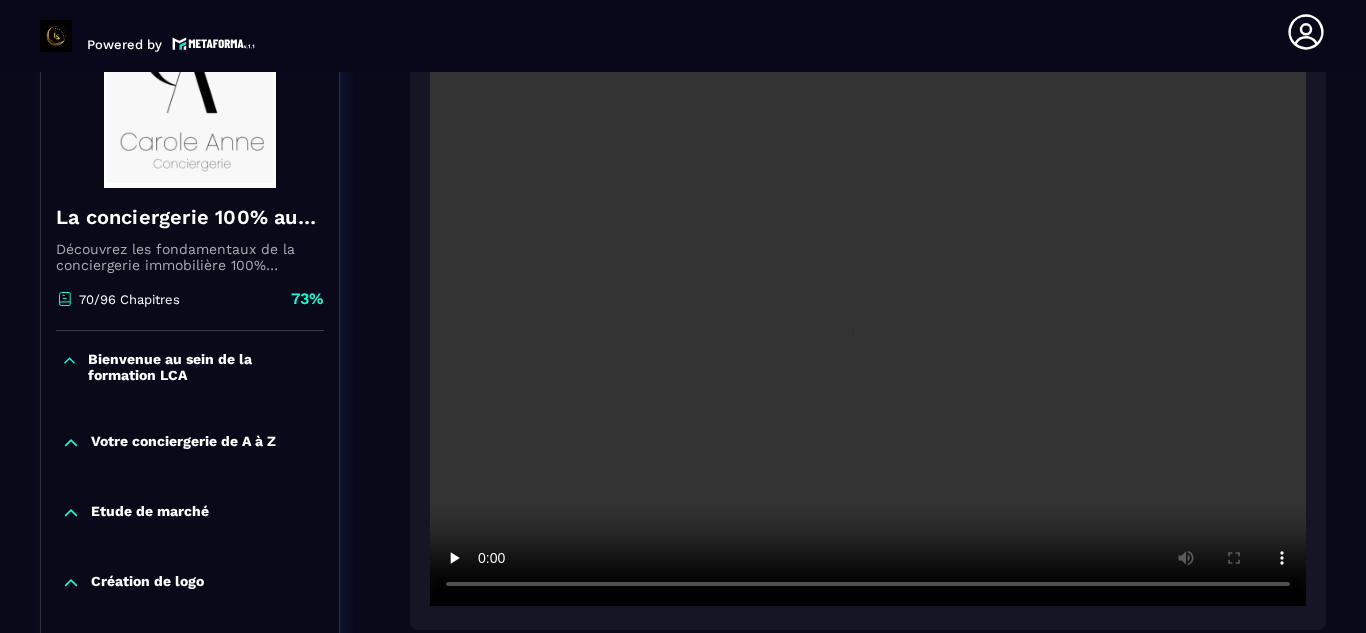 click at bounding box center (868, 314) 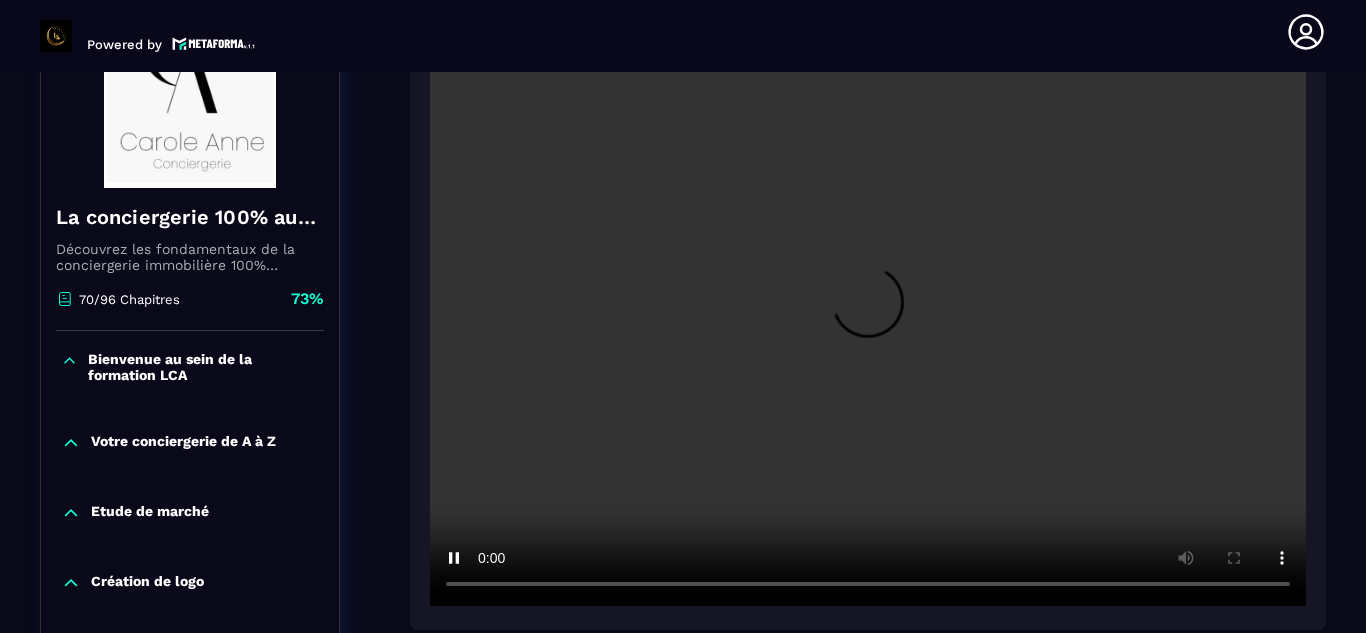 click at bounding box center [868, 314] 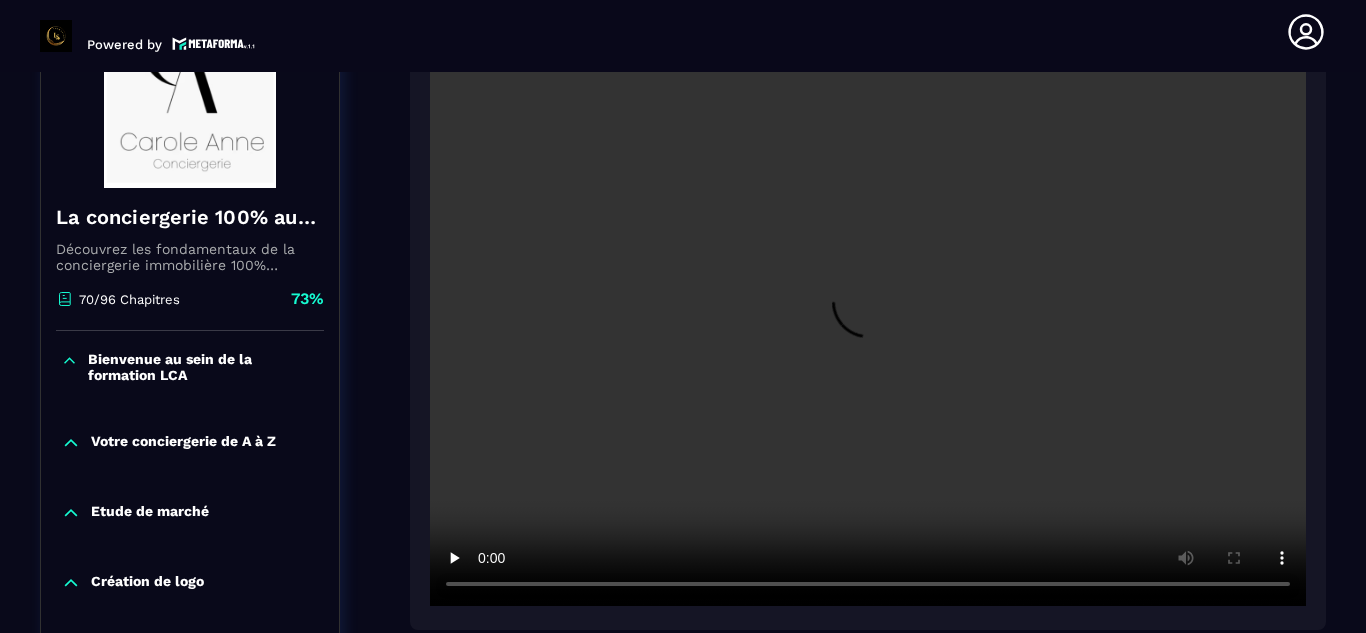 click at bounding box center [868, 314] 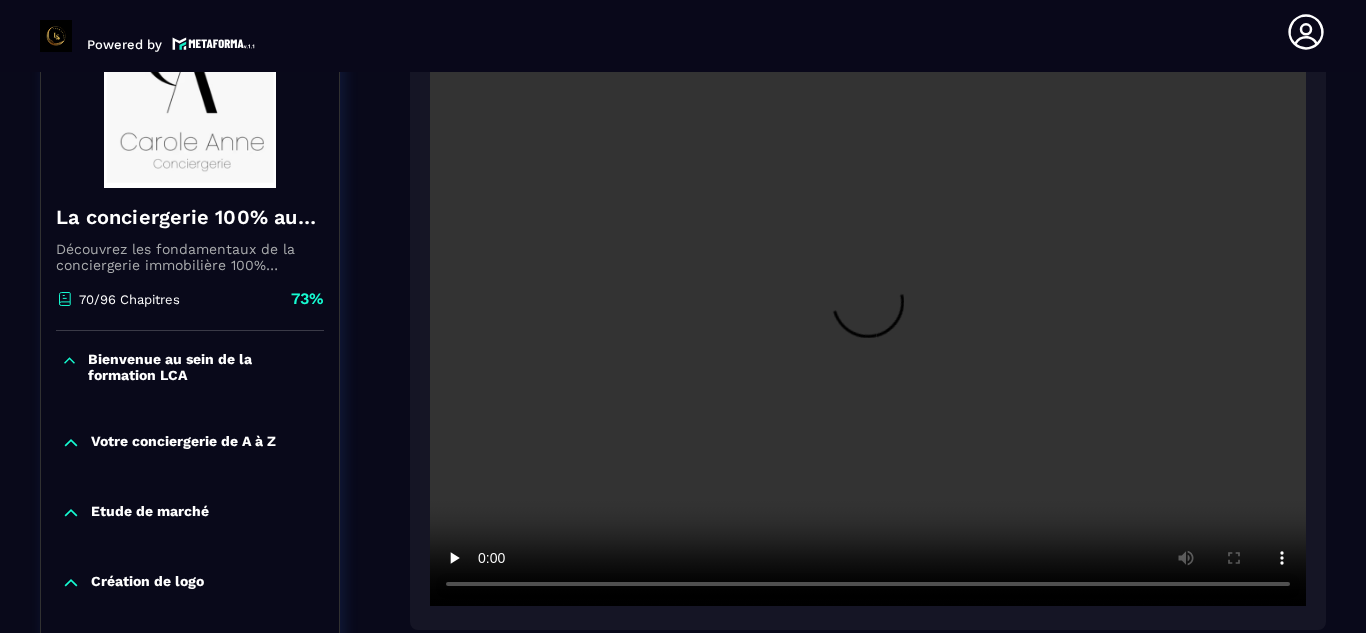 type 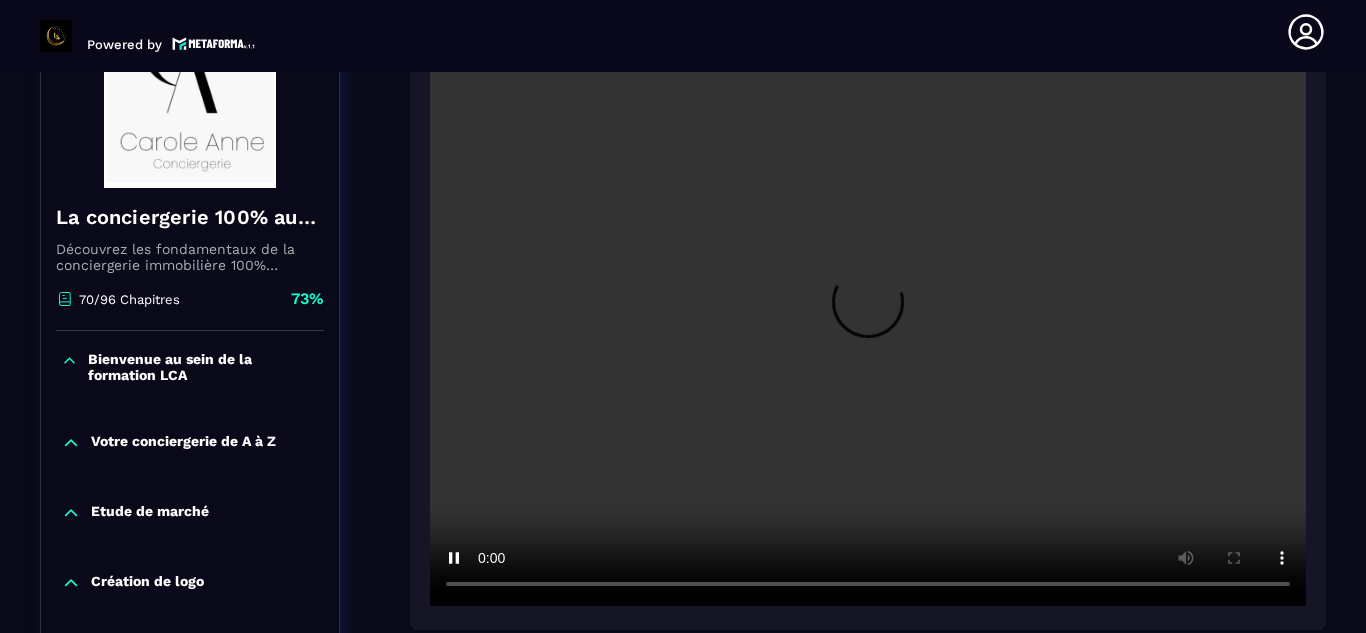 click at bounding box center (868, 314) 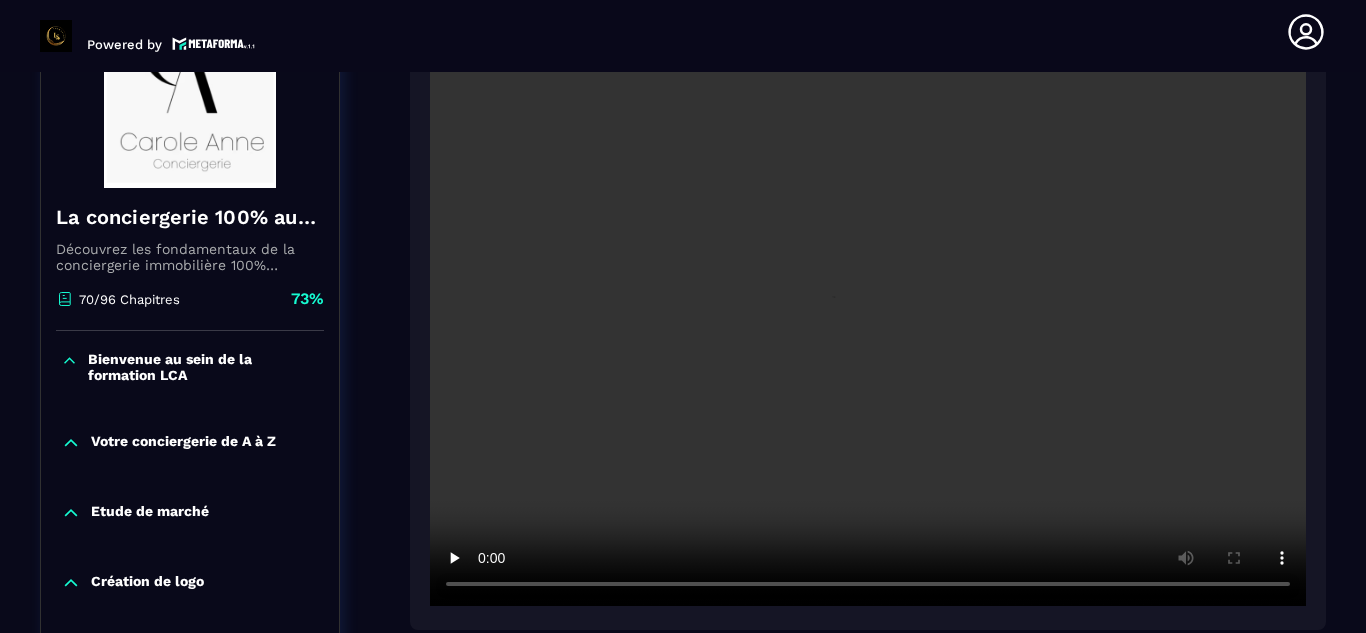 click on "Bienvenue au sein de la formation LCA" at bounding box center [203, 367] 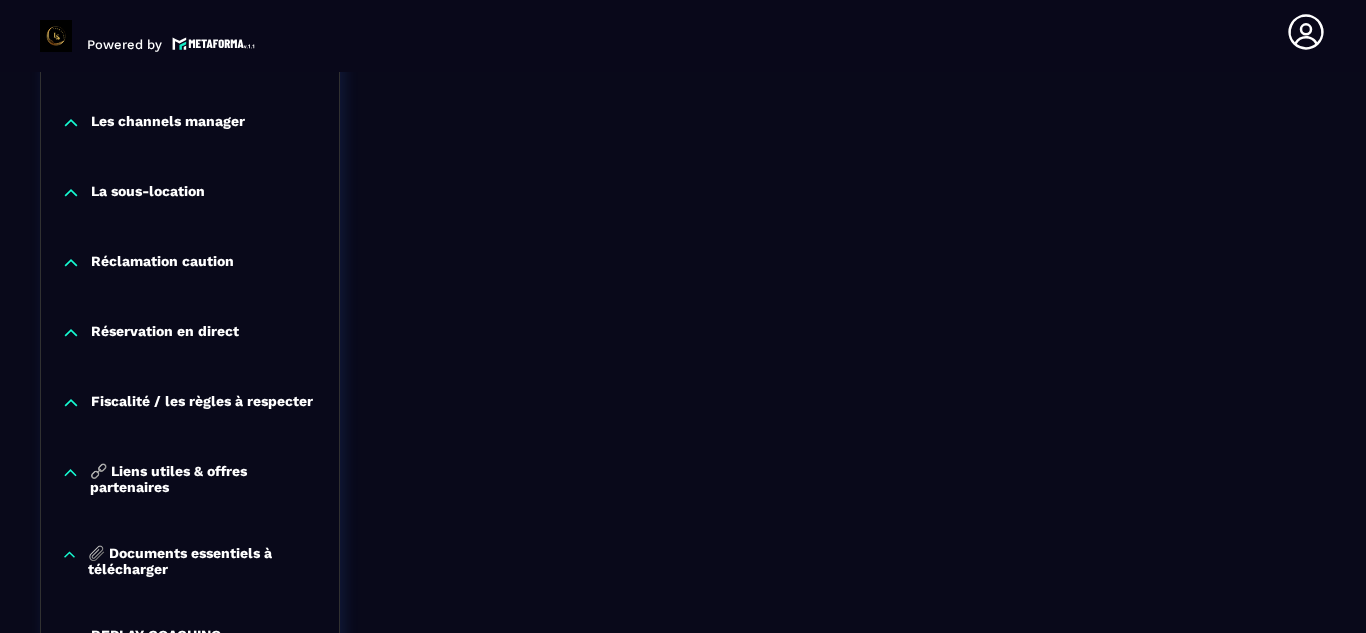 scroll, scrollTop: 2068, scrollLeft: 0, axis: vertical 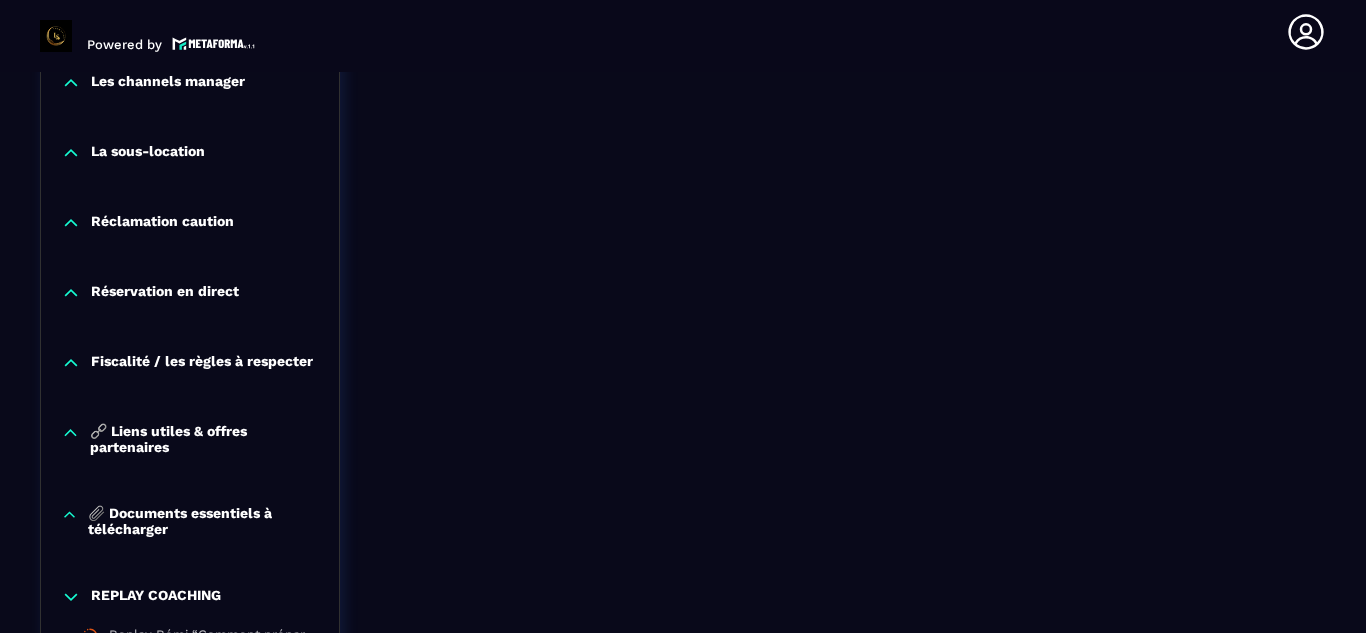 click on "Fiscalité / les règles à respecter" at bounding box center [202, 363] 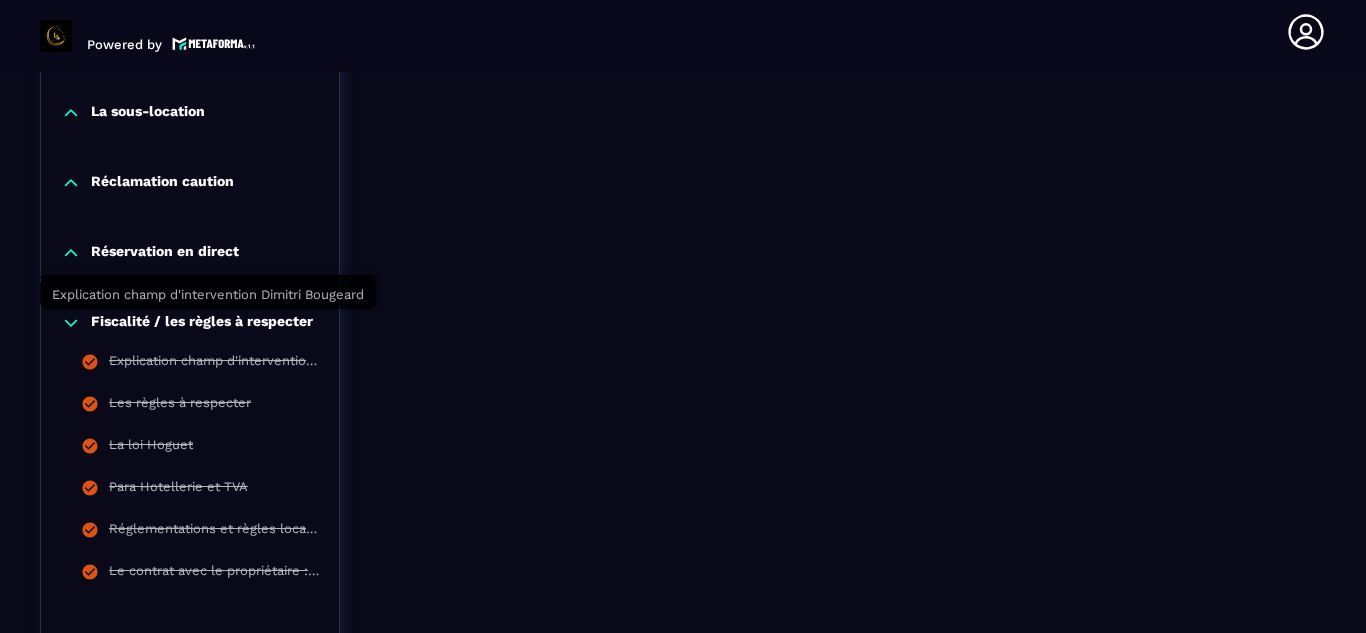 scroll, scrollTop: 2148, scrollLeft: 0, axis: vertical 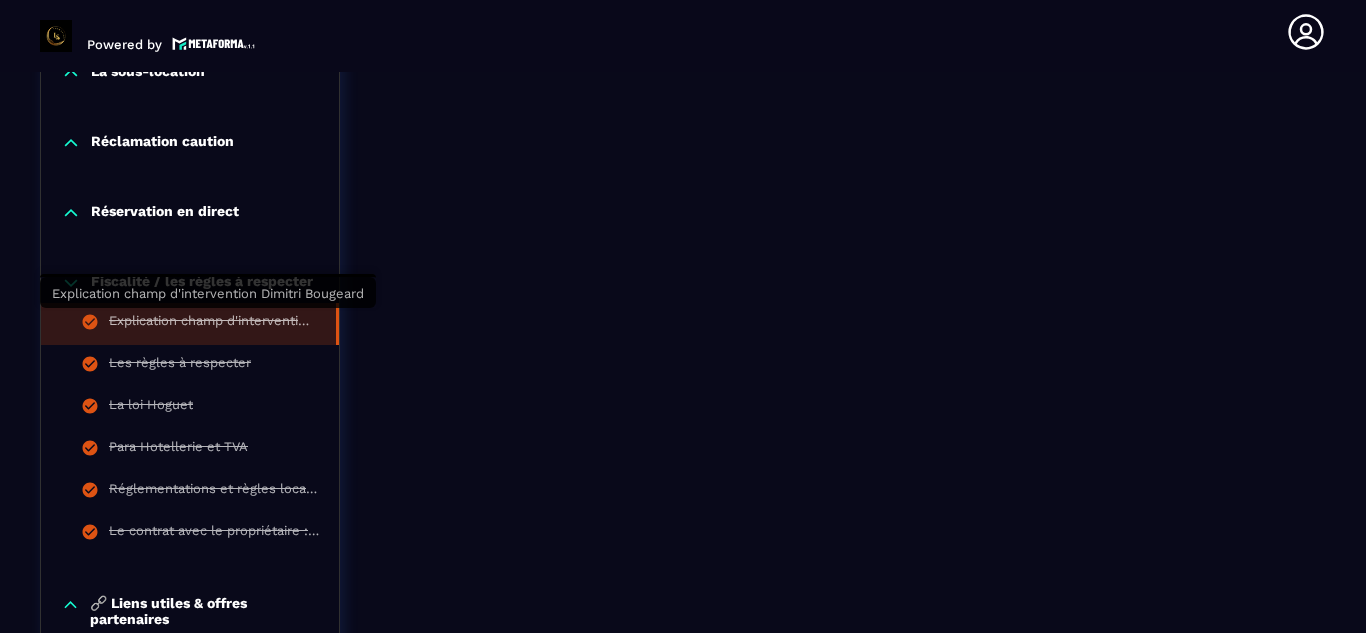 click on "Explication champ d'intervention Dimitri Bougeard" at bounding box center (212, 324) 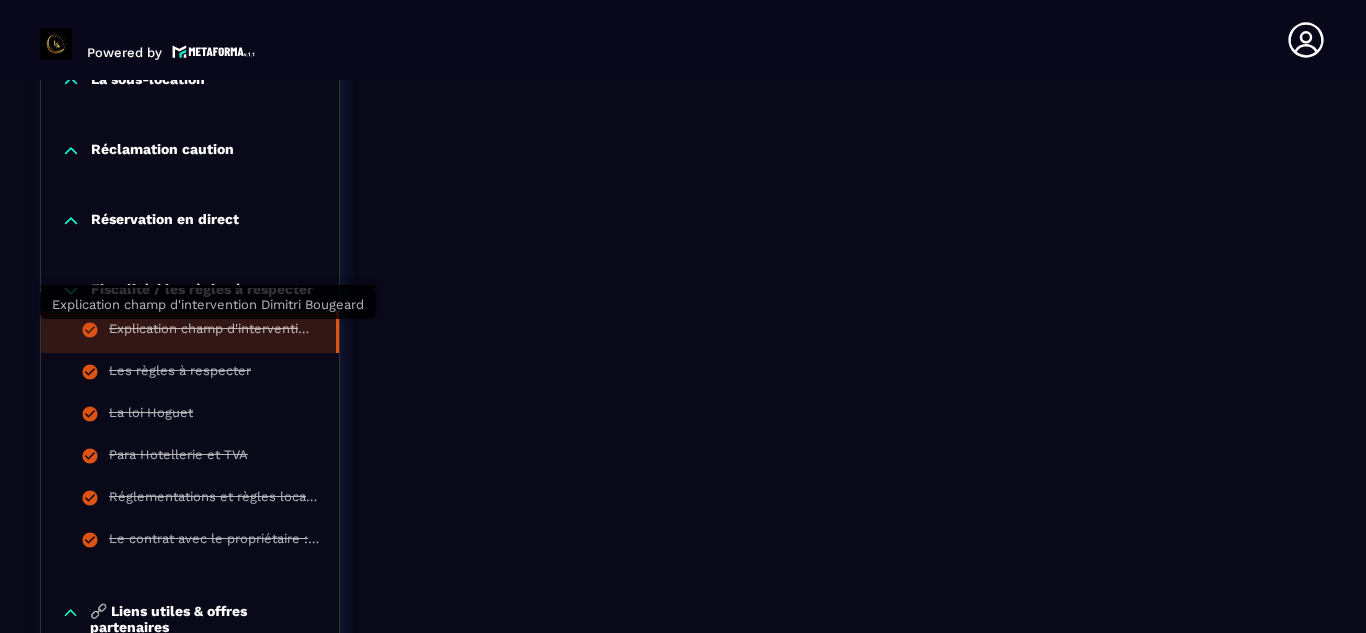 scroll, scrollTop: 1719, scrollLeft: 0, axis: vertical 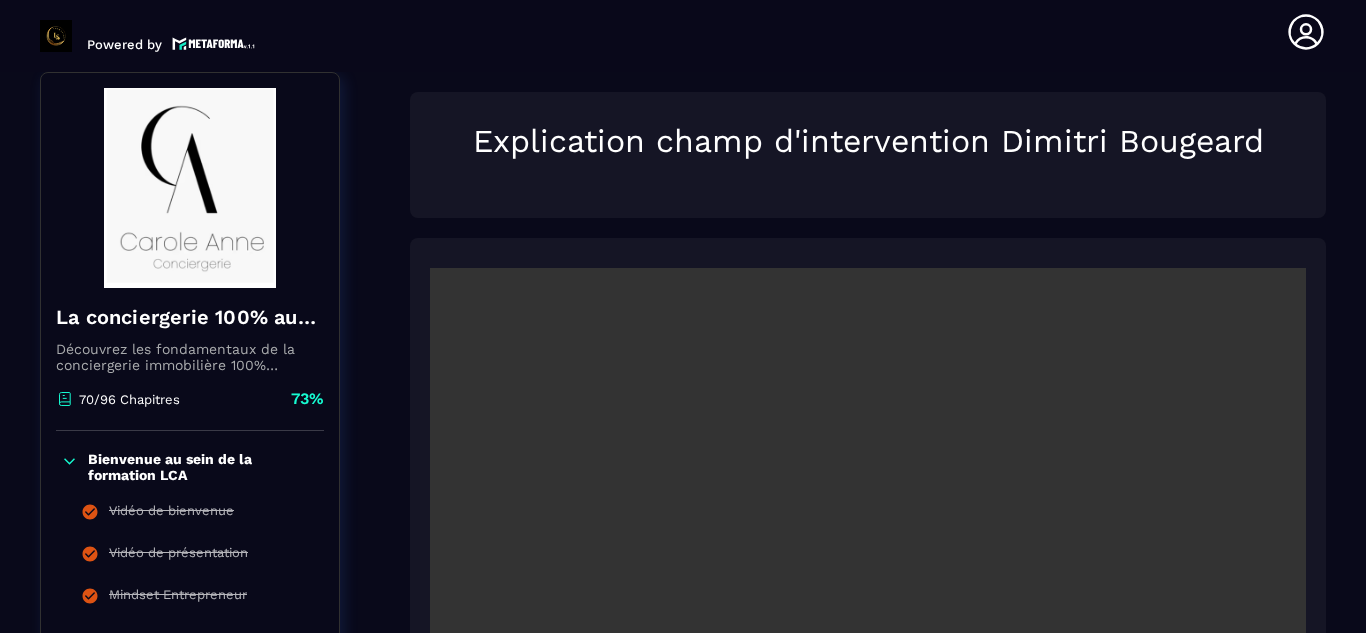 click on "Formations Questions Communauté Événements Formations / La conciergerie 100% automatisée / Explication champ d'intervention [PERSON] La conciergerie 100% automatisée Découvrez les fondamentaux de la conciergerie immobilière 100% automatisée.
Cette formation est conçue pour vous permettre de lancer et maîtriser votre activité de conciergerie en toute simplicité.
Vous apprendrez :
✅ Les bases essentielles de la conciergerie pour démarrer sereinement.
✅ Les outils incontournables pour gérer vos clients et vos biens de manière efficace.
✅ L'automatisation des tâches répétitives pour gagner un maximum de temps au quotidien.
Objectif : Vous fournir toutes les clés pour créer une activité rentable et automatisée, tout en gardant du temps pour vous. 70/96 Chapitres 73%  Bienvenue au sein de la formation LCA Votre conciergerie de A à Z Etude de marché Création de logo Votre site internet Création du forfait idéal pour les propriétaires Création de votre société" 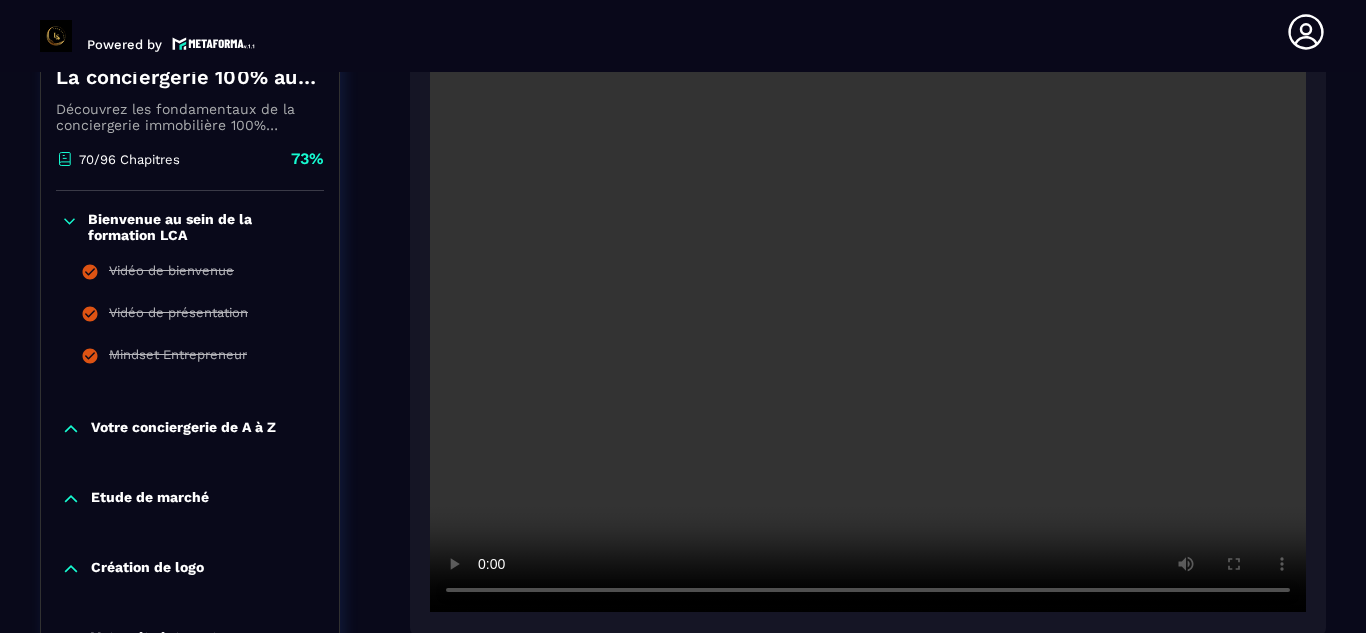 scroll, scrollTop: 488, scrollLeft: 0, axis: vertical 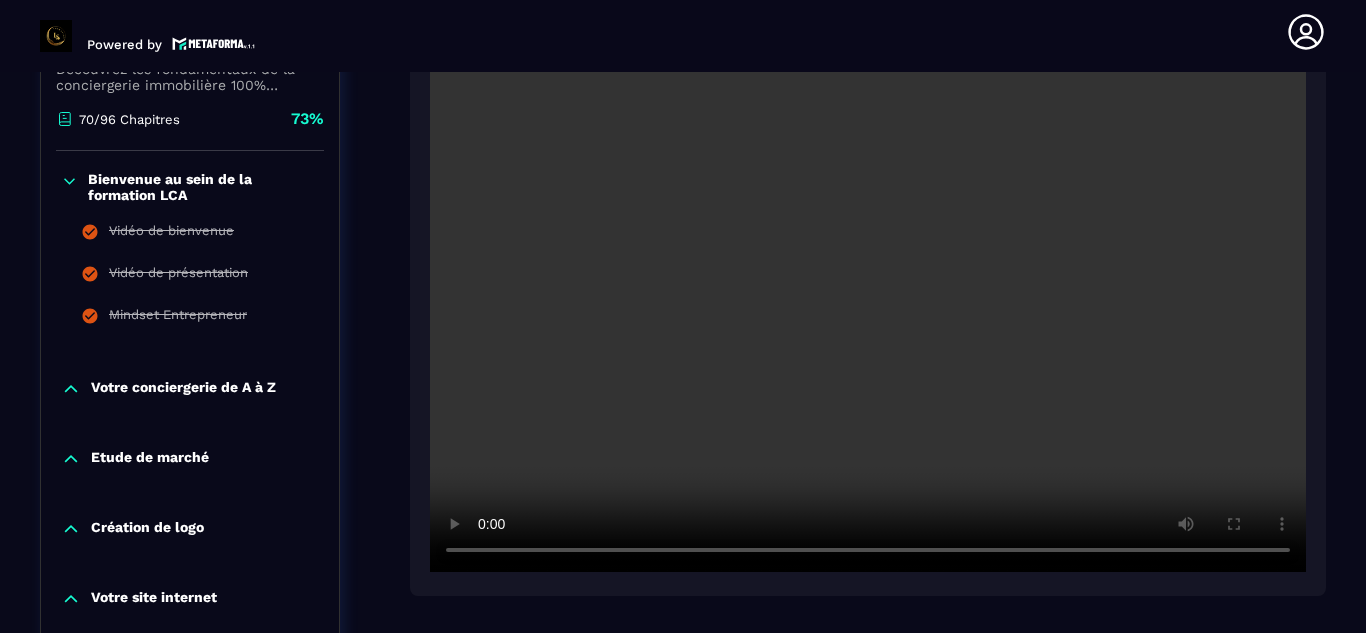 click on "Formations Questions Communauté Événements Formations / La conciergerie 100% automatisée / Explication champ d'intervention [PERSON] La conciergerie 100% automatisée Découvrez les fondamentaux de la conciergerie immobilière 100% automatisée.
Cette formation est conçue pour vous permettre de lancer et maîtriser votre activité de conciergerie en toute simplicité.
Vous apprendrez :
✅ Les bases essentielles de la conciergerie pour démarrer sereinement.
✅ Les outils incontournables pour gérer vos clients et vos biens de manière efficace.
✅ L'automatisation des tâches répétitives pour gagner un maximum de temps au quotidien.
Objectif : Vous fournir toutes les clés pour créer une activité rentable et automatisée, tout en gardant du temps pour vous. 70/96 Chapitres 73%  Bienvenue au sein de la formation LCA Votre conciergerie de A à Z Etude de marché Création de logo Votre site internet Création du forfait idéal pour les propriétaires Création de votre société" 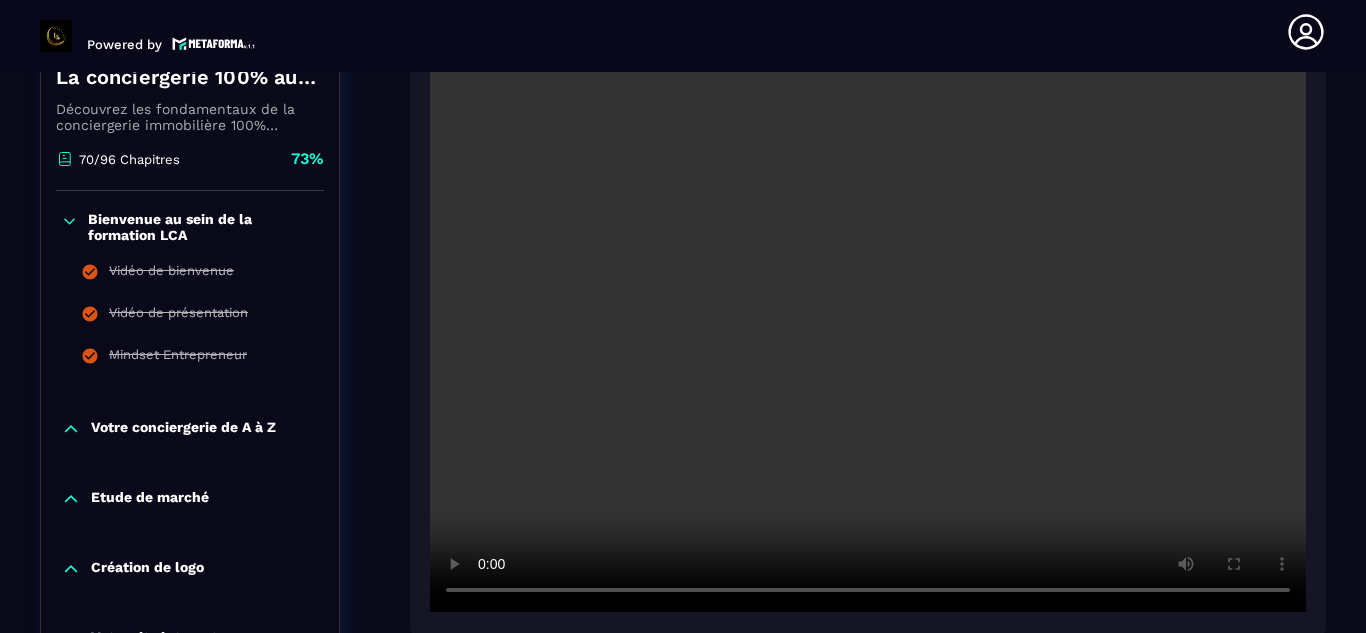 click on "Formations Questions Communauté Événements Formations / La conciergerie 100% automatisée / Explication champ d'intervention [PERSON] La conciergerie 100% automatisée Découvrez les fondamentaux de la conciergerie immobilière 100% automatisée.
Cette formation est conçue pour vous permettre de lancer et maîtriser votre activité de conciergerie en toute simplicité.
Vous apprendrez :
✅ Les bases essentielles de la conciergerie pour démarrer sereinement.
✅ Les outils incontournables pour gérer vos clients et vos biens de manière efficace.
✅ L'automatisation des tâches répétitives pour gagner un maximum de temps au quotidien.
Objectif : Vous fournir toutes les clés pour créer une activité rentable et automatisée, tout en gardant du temps pour vous. 70/96 Chapitres 73%  Bienvenue au sein de la formation LCA Votre conciergerie de A à Z Etude de marché Création de logo Votre site internet Création du forfait idéal pour les propriétaires Création de votre société" 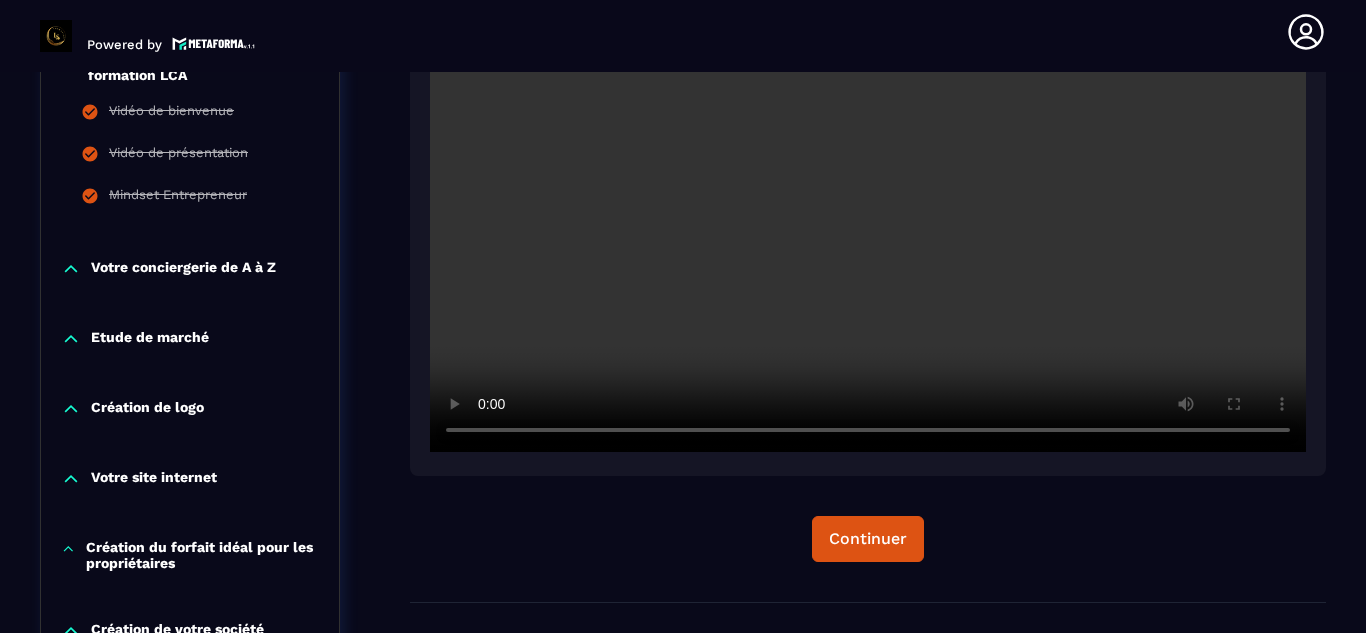 scroll, scrollTop: 568, scrollLeft: 0, axis: vertical 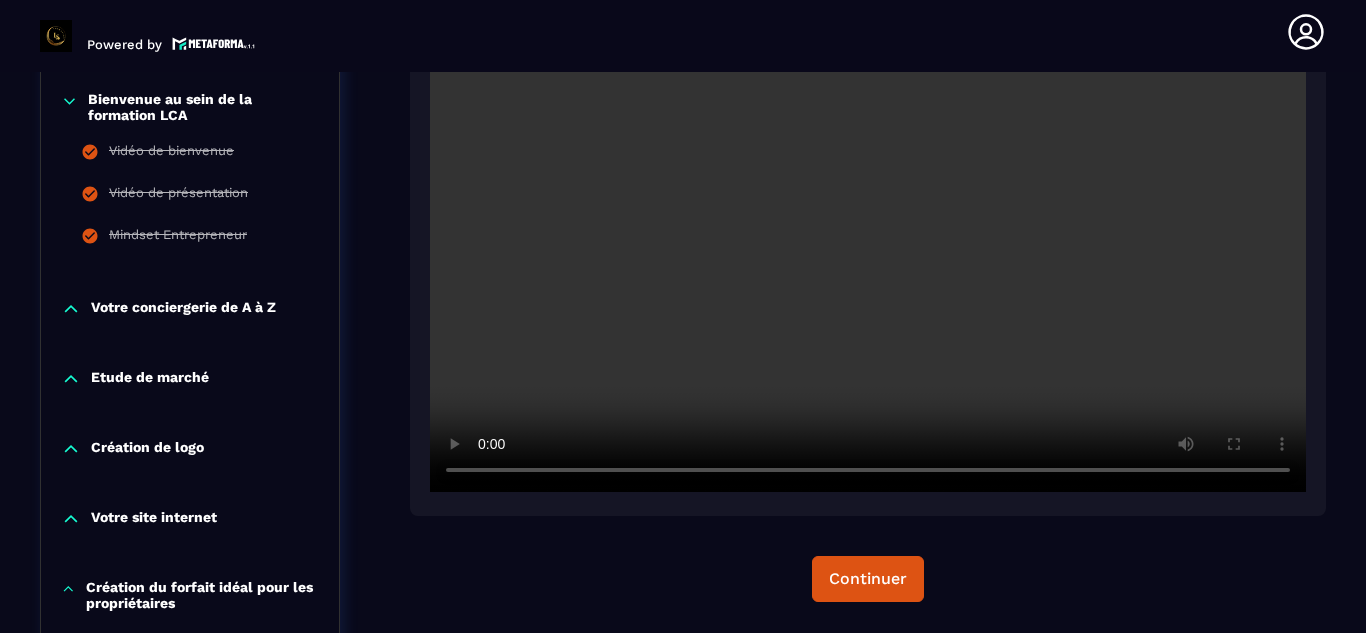 click at bounding box center (868, 200) 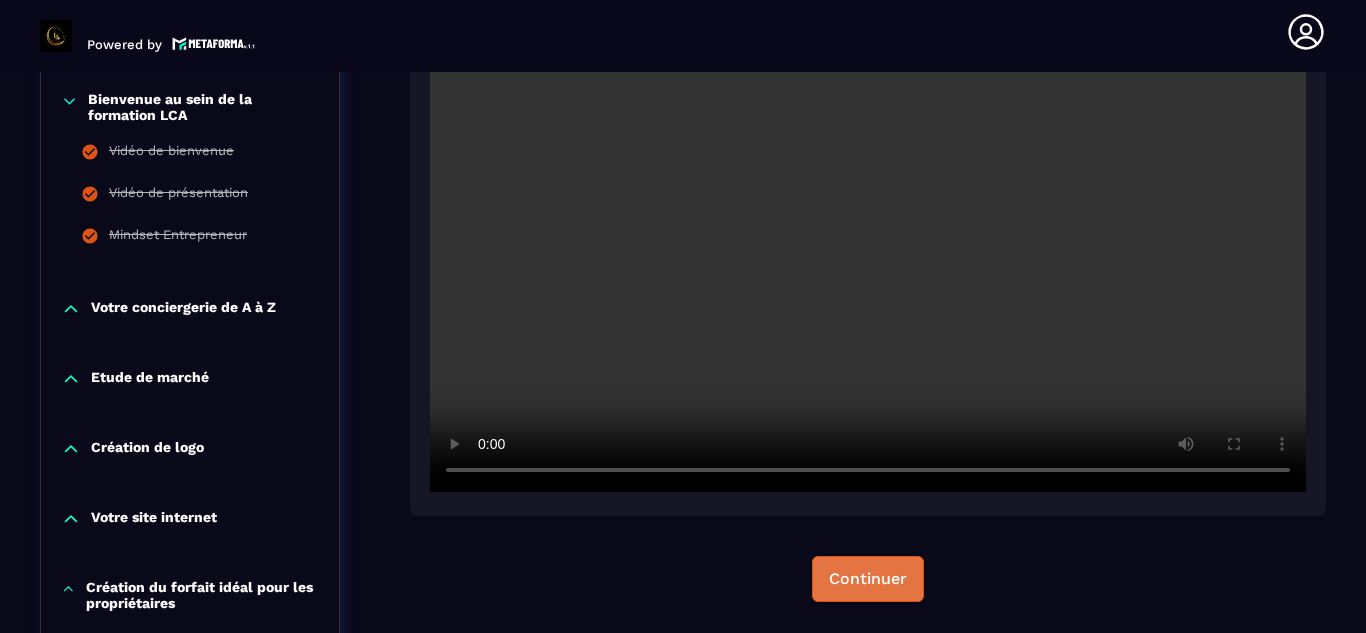 click on "Continuer" at bounding box center [868, 579] 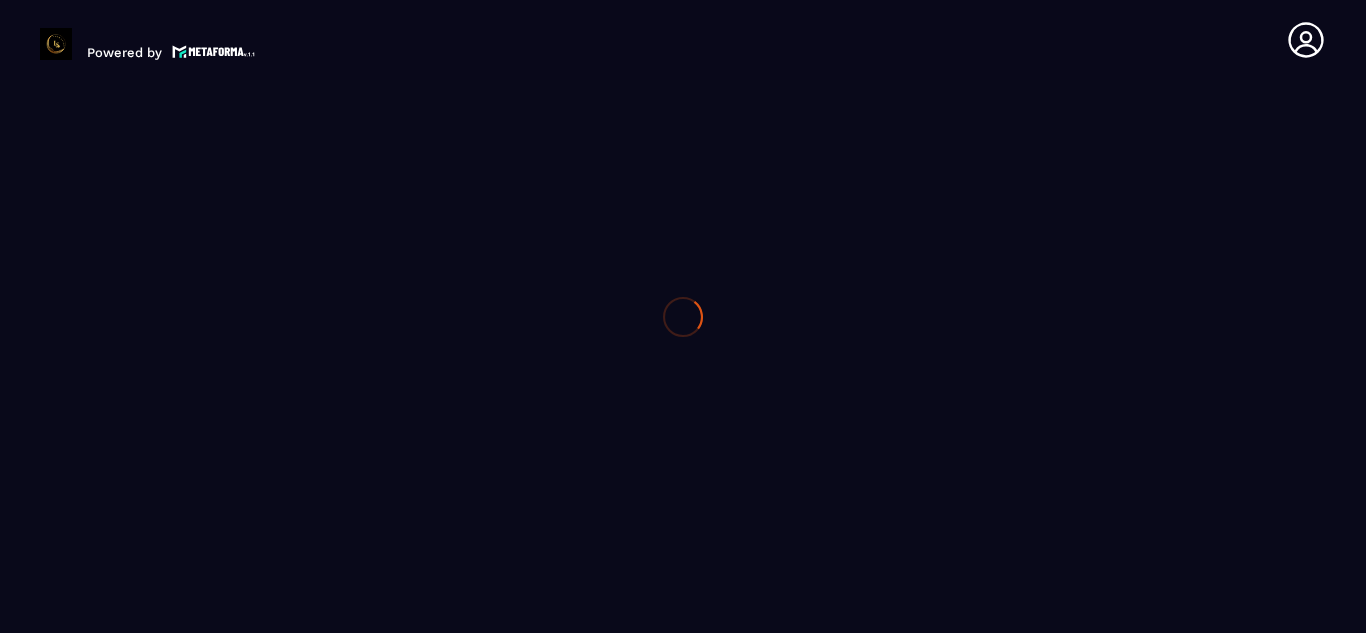scroll, scrollTop: 0, scrollLeft: 0, axis: both 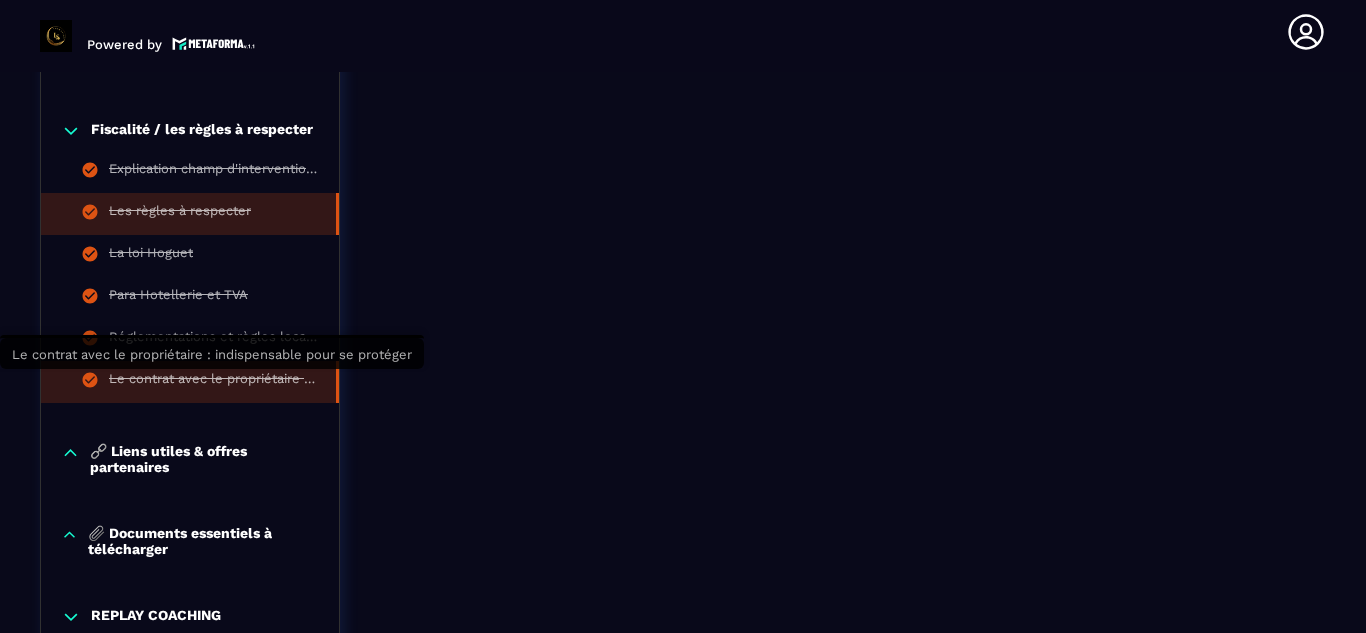 click on "Le contrat avec le propriétaire :  indispensable pour se protéger" at bounding box center (212, 382) 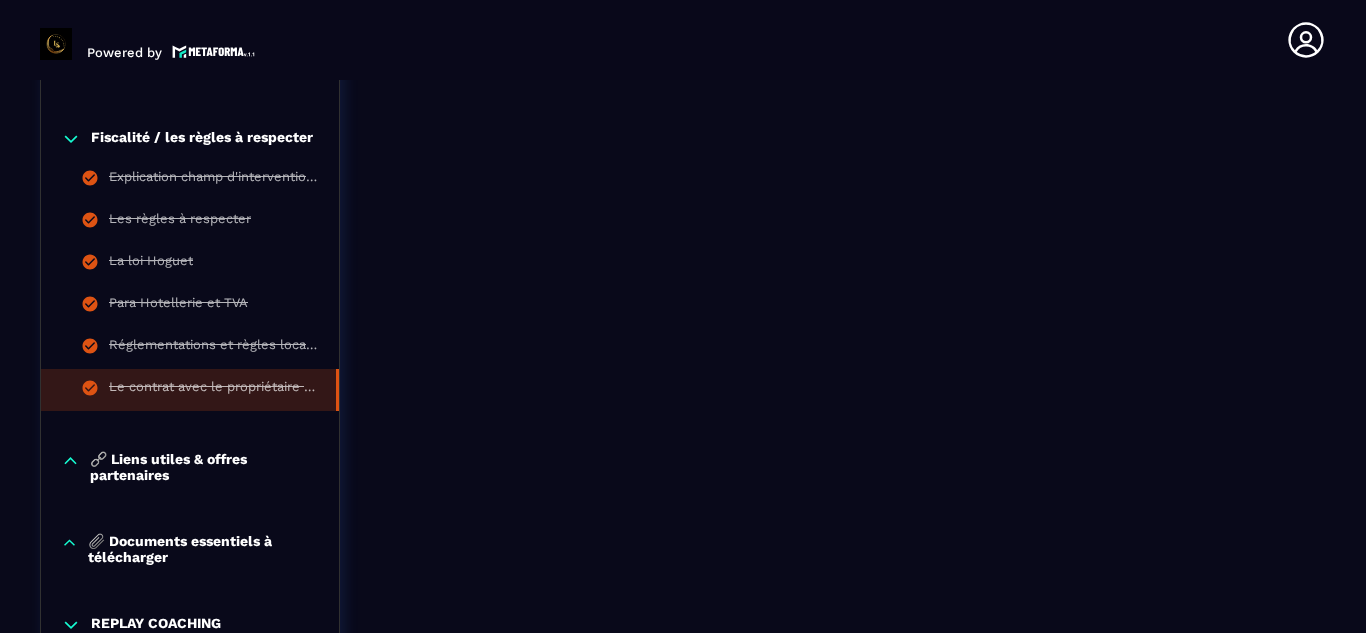 scroll, scrollTop: 8, scrollLeft: 0, axis: vertical 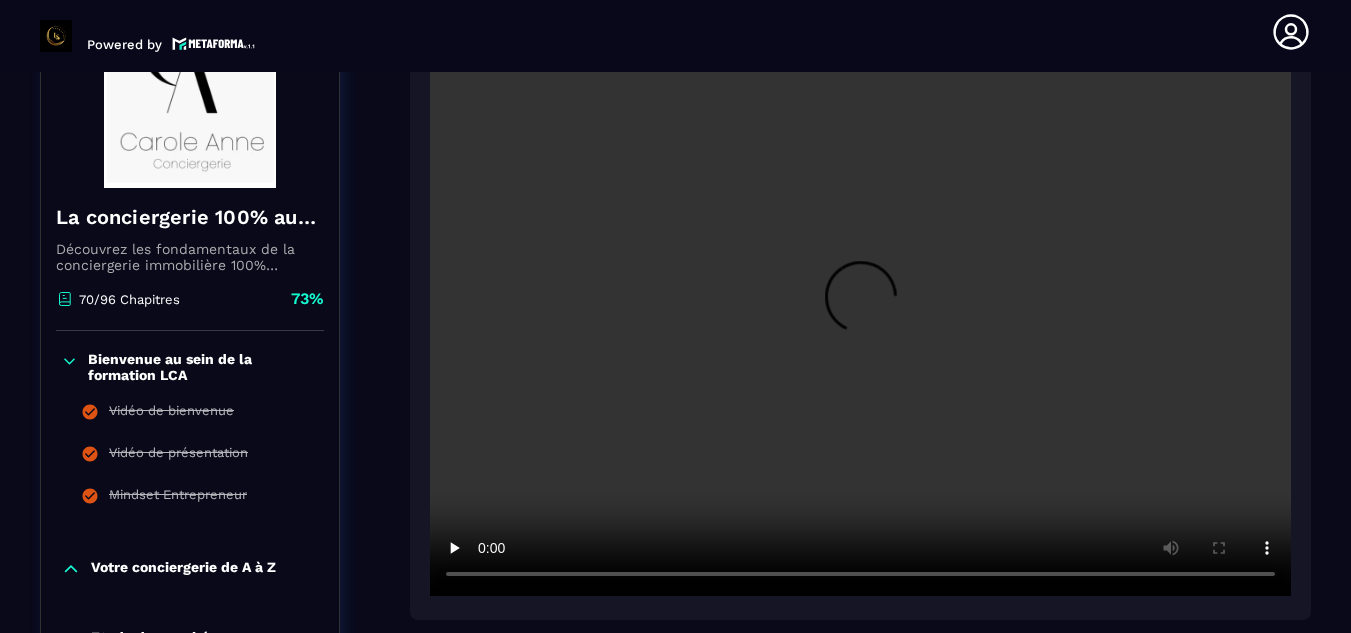 click at bounding box center [860, 309] 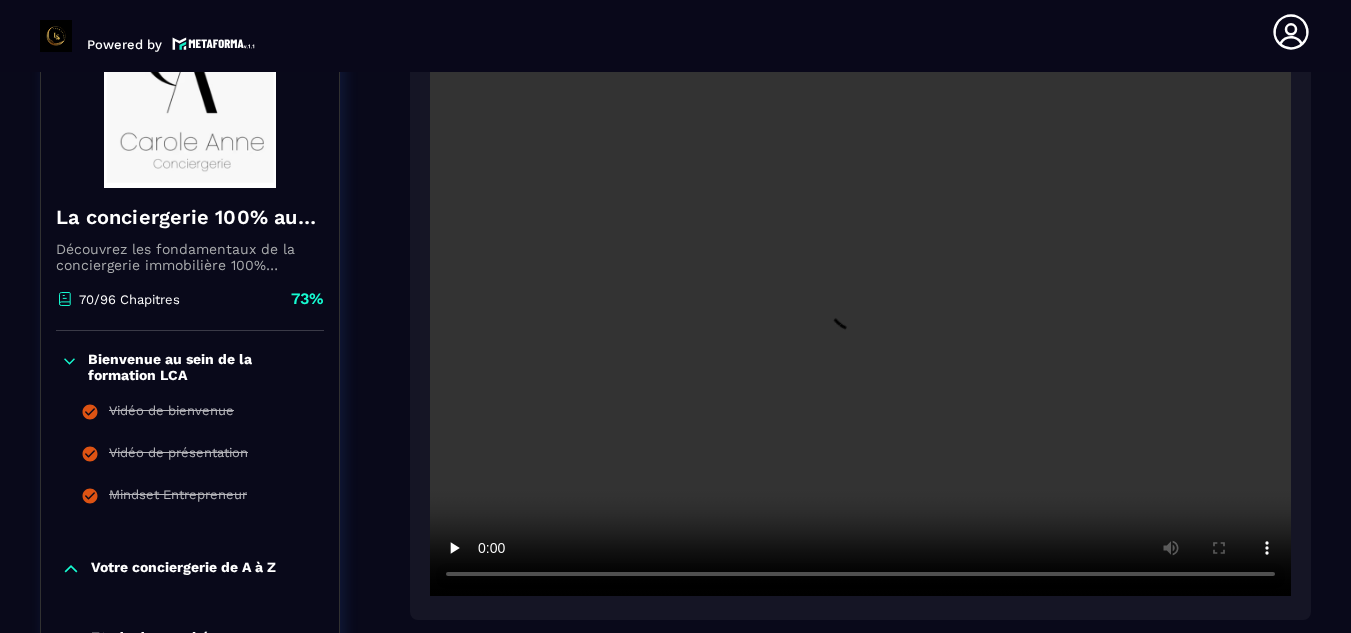 type 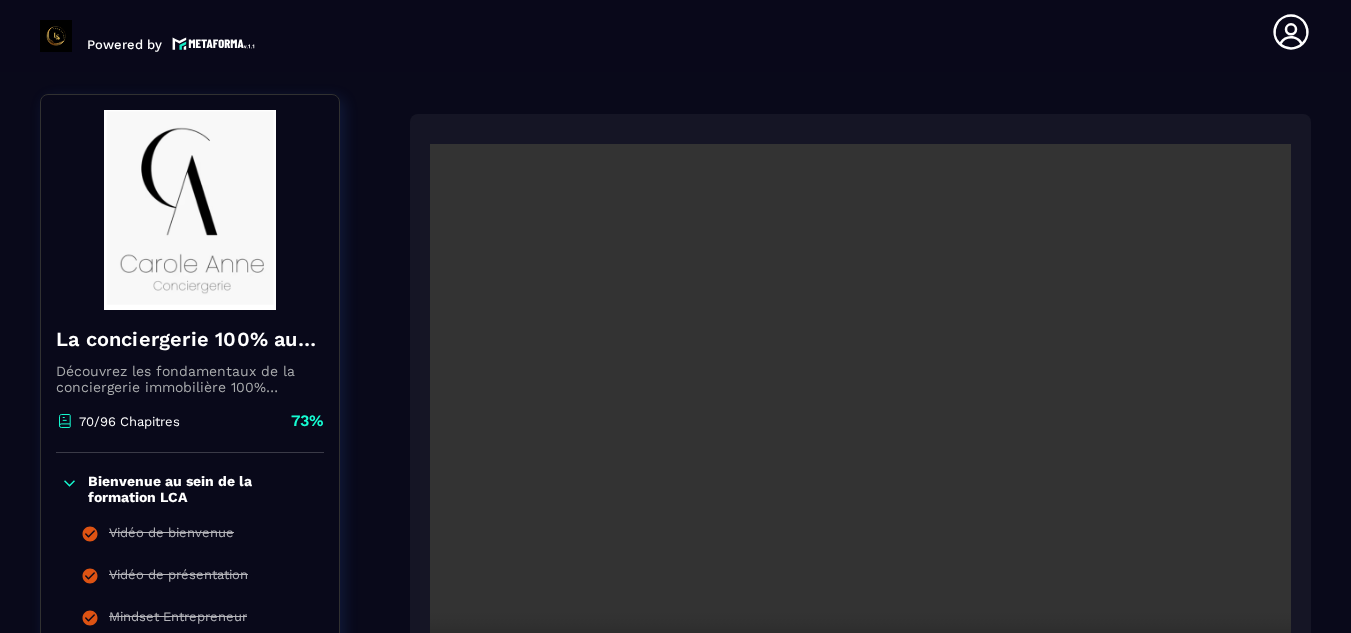 scroll, scrollTop: 300, scrollLeft: 0, axis: vertical 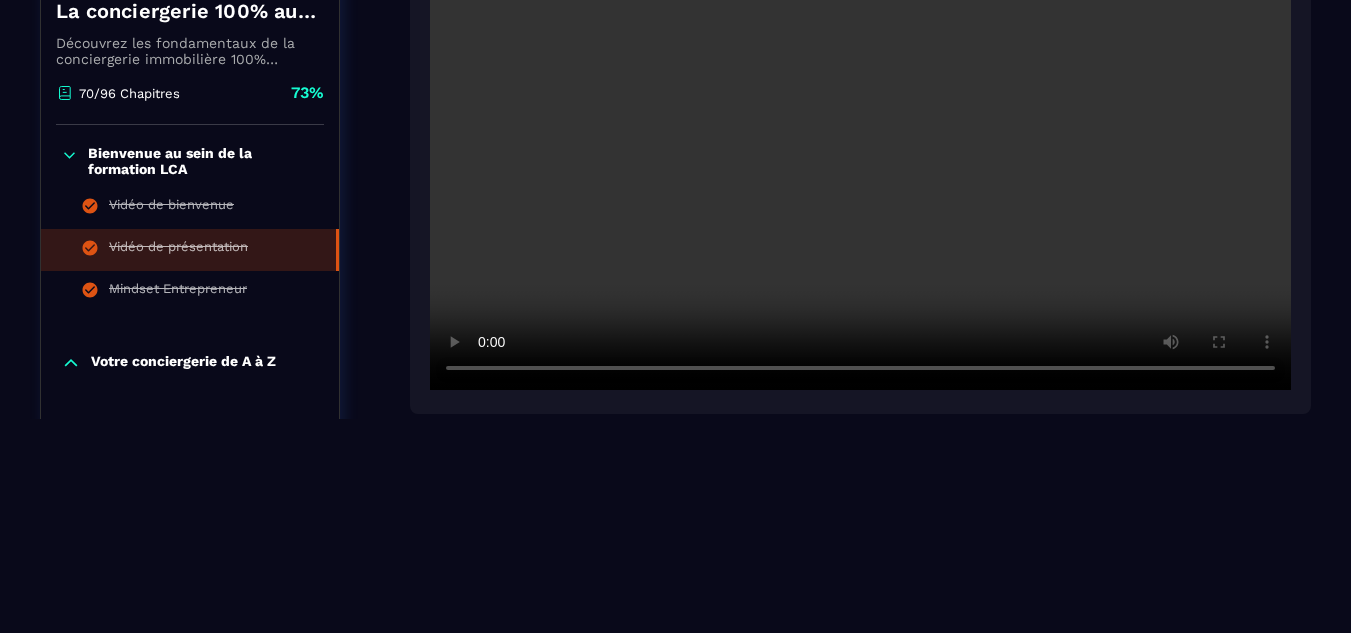click on "Vidéo de présentation" 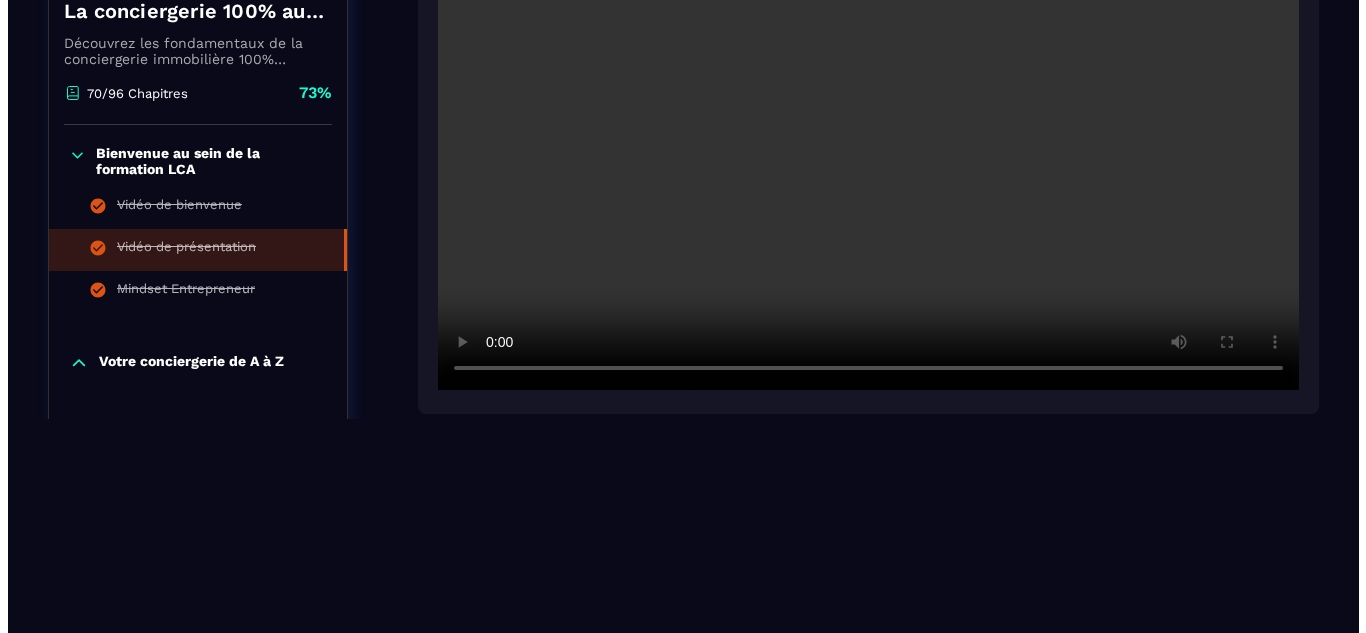 scroll, scrollTop: 0, scrollLeft: 0, axis: both 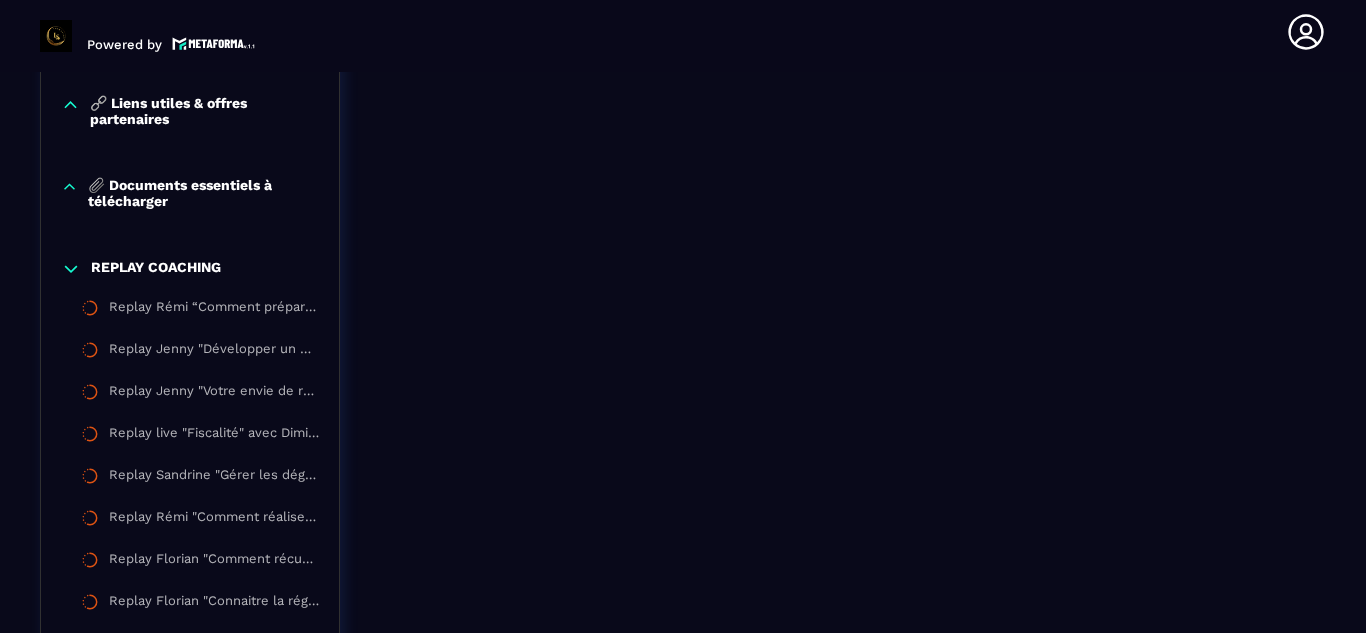 click on "📎 Documents essentiels à télécharger" at bounding box center [203, 193] 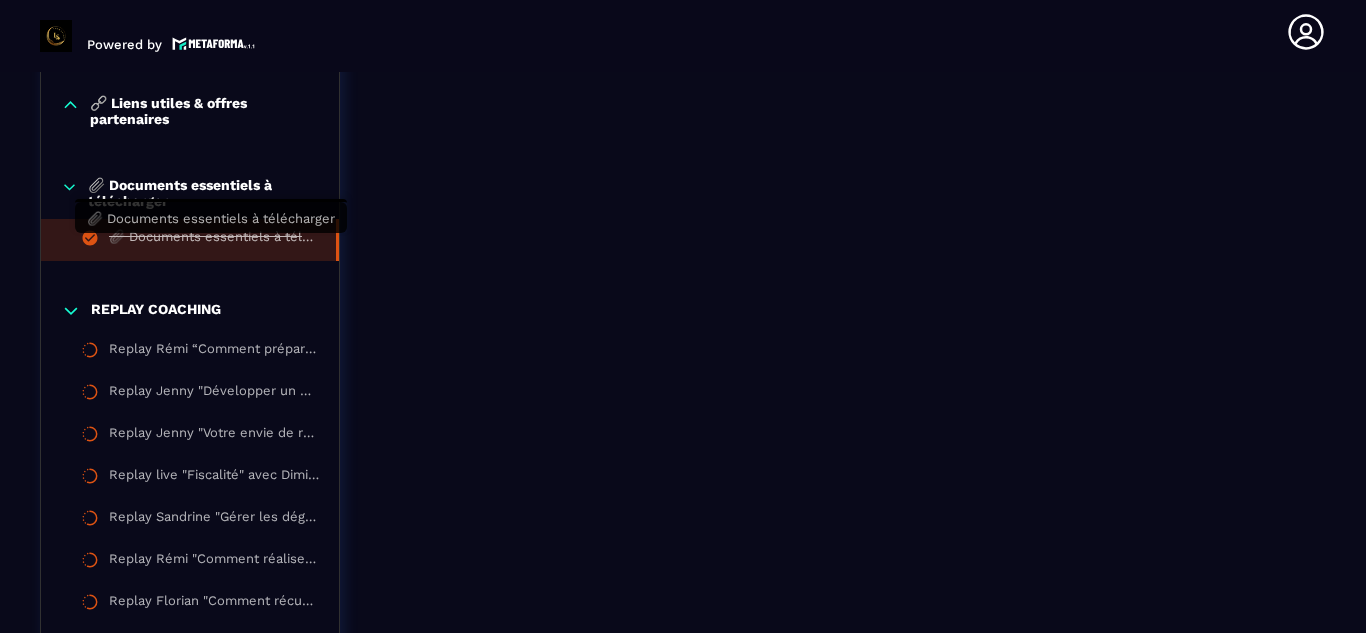 click on "📎 Documents essentiels à télécharger" at bounding box center [212, 240] 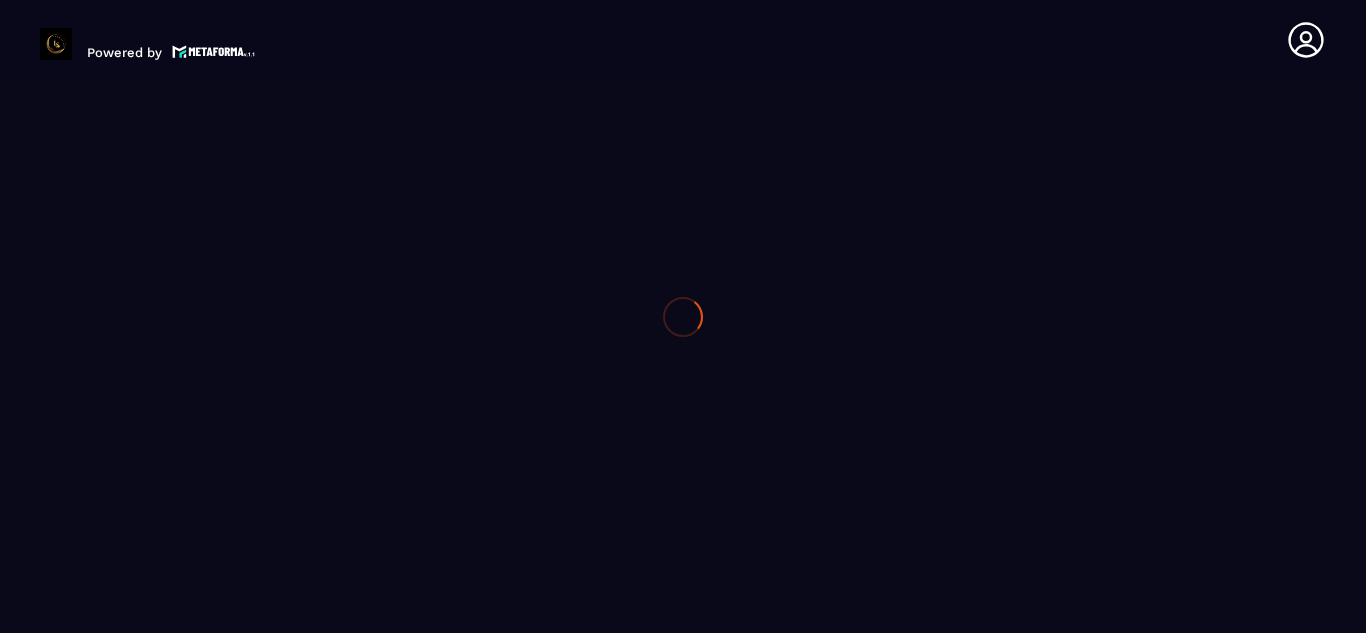 scroll, scrollTop: 0, scrollLeft: 0, axis: both 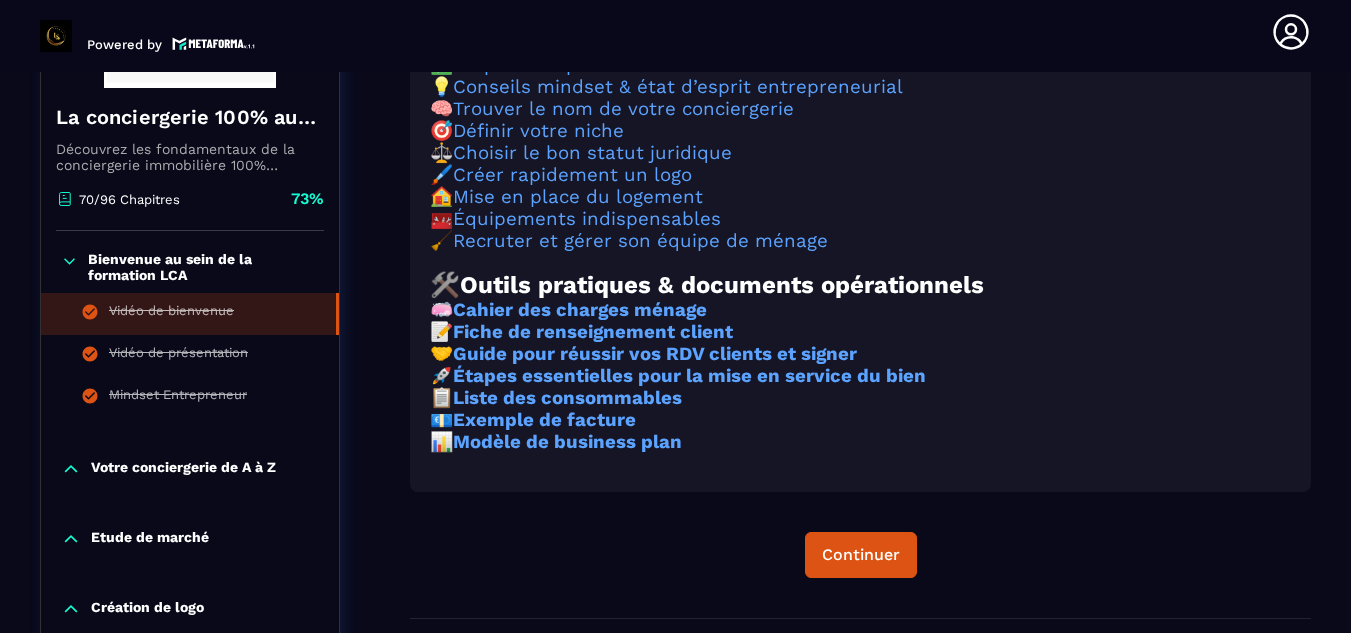 click on "Vidéo de bienvenue" 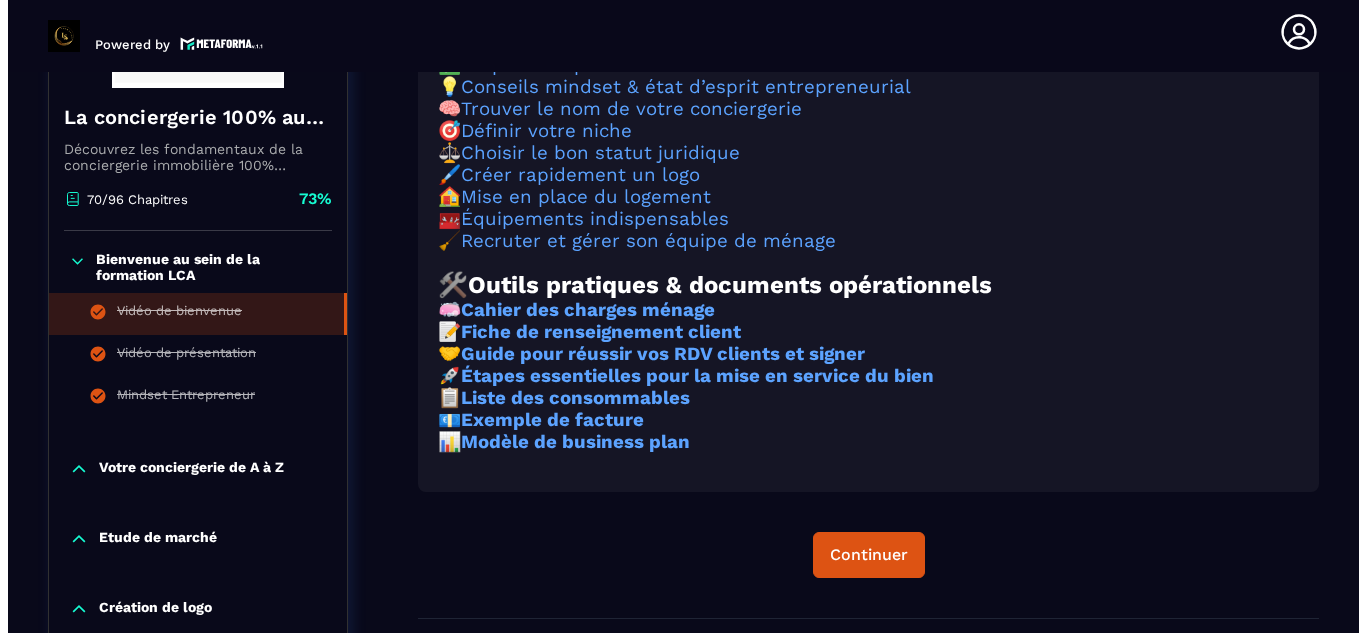 scroll, scrollTop: 0, scrollLeft: 0, axis: both 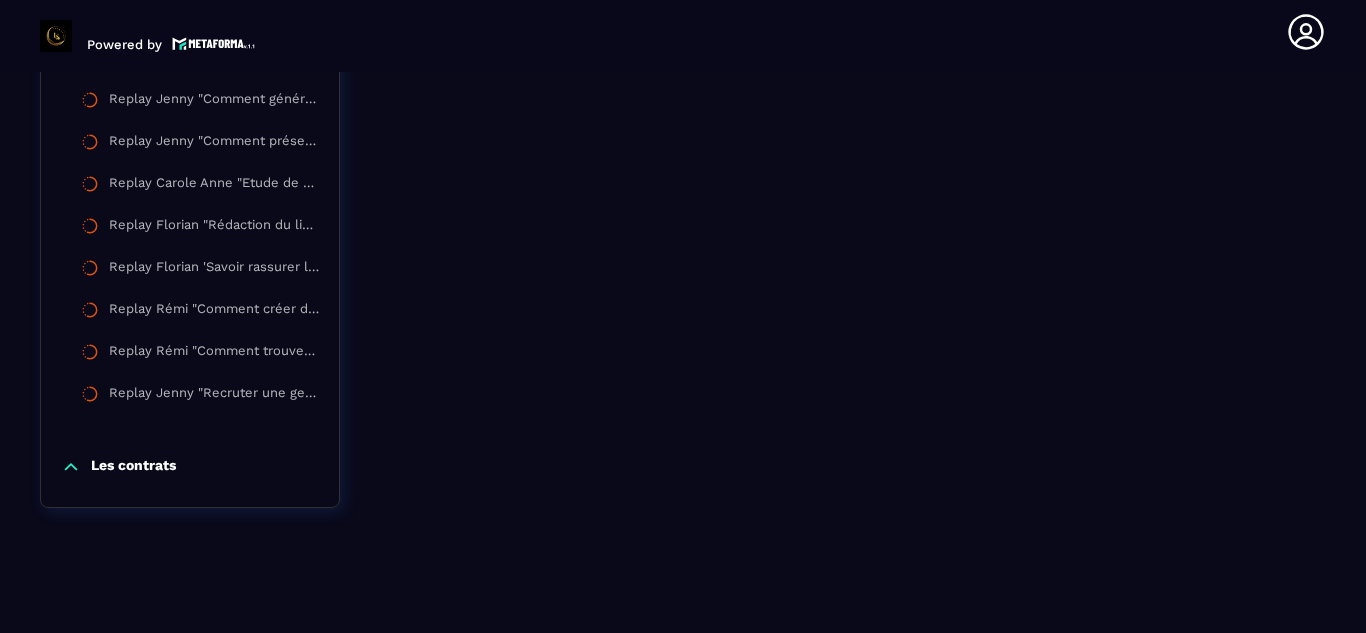 click on "Les contrats" at bounding box center [133, 467] 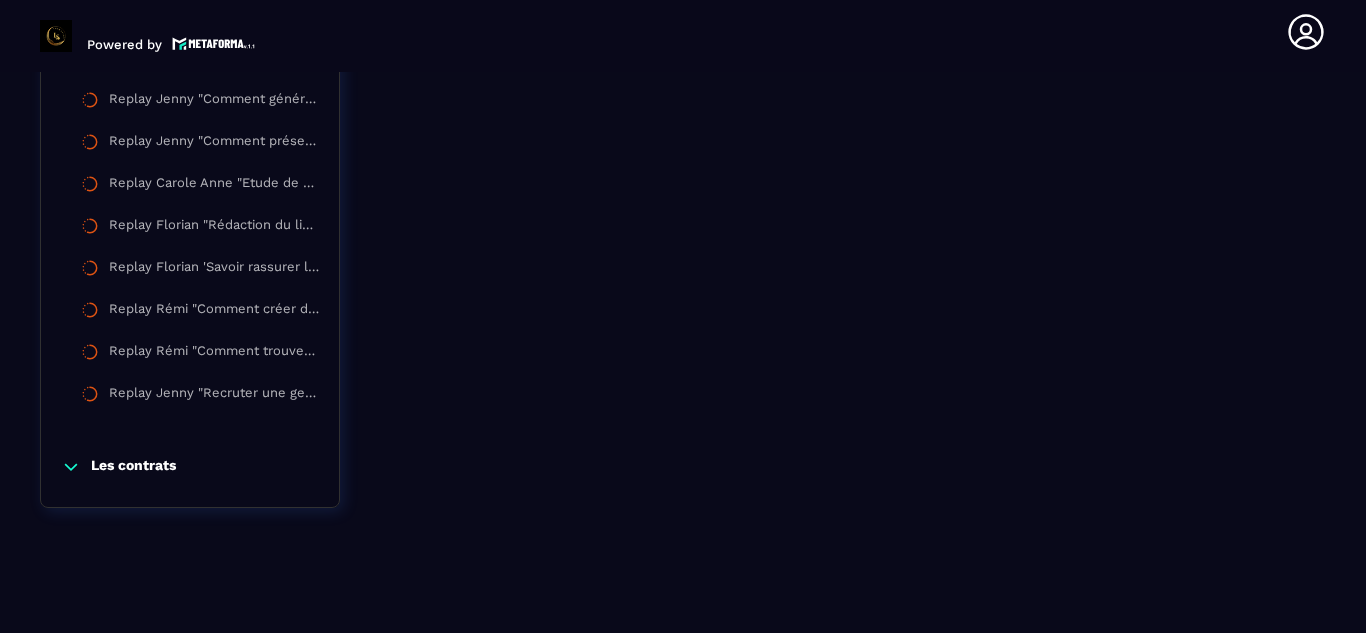click on "Les contrats" at bounding box center [133, 467] 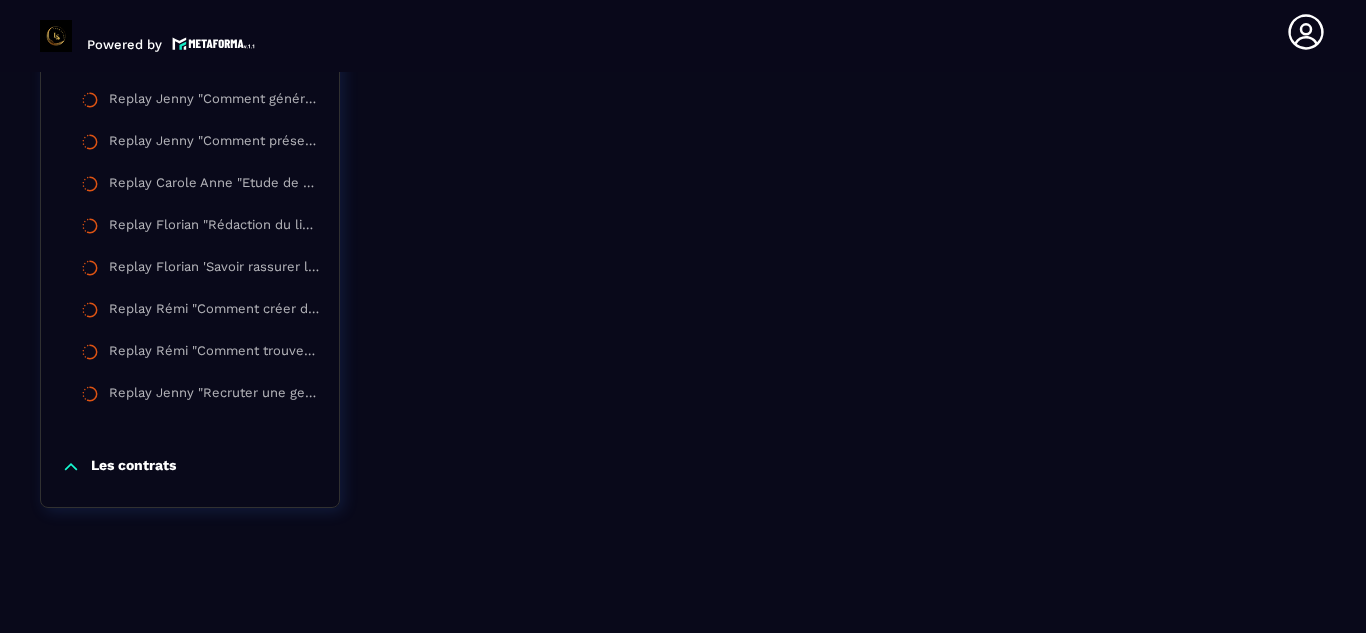 click on "Les contrats" at bounding box center [133, 467] 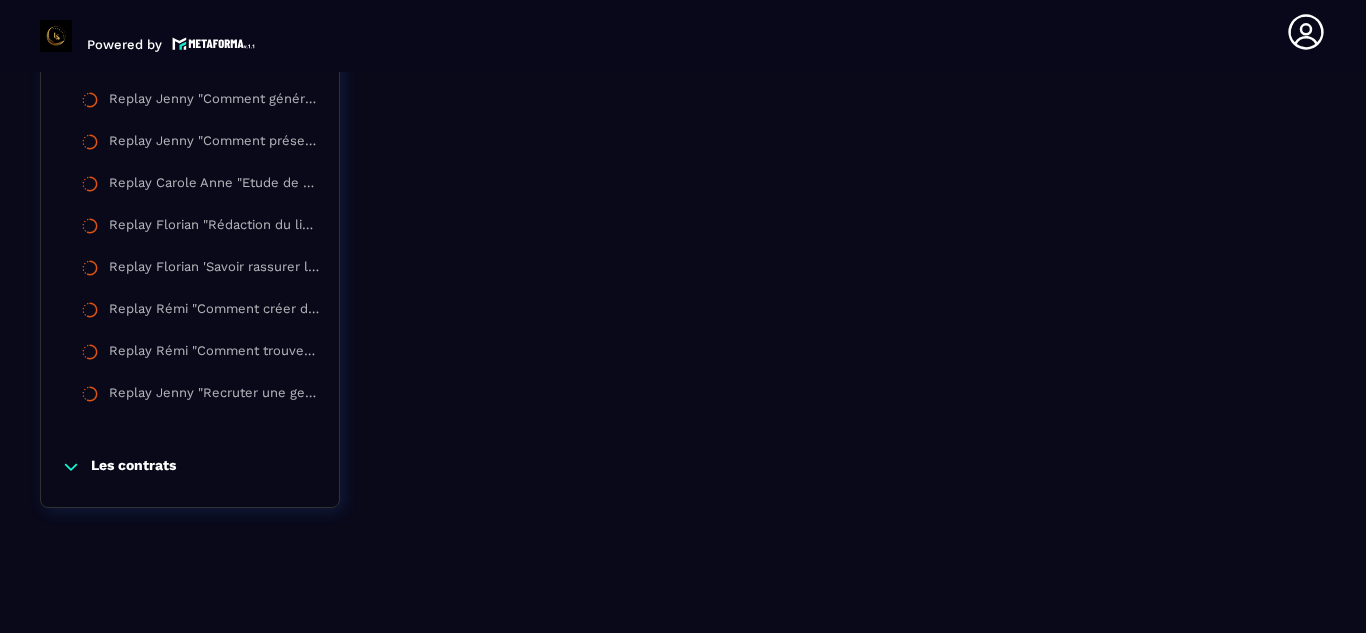 click 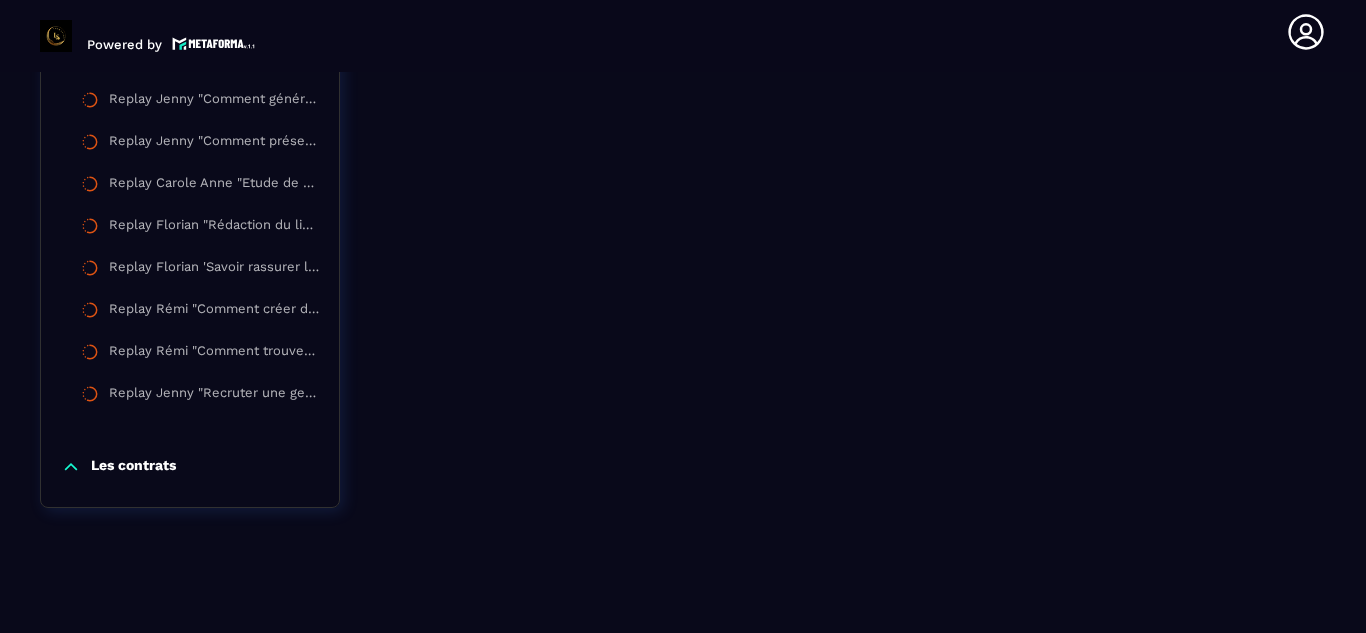 click on "Les contrats" at bounding box center [133, 467] 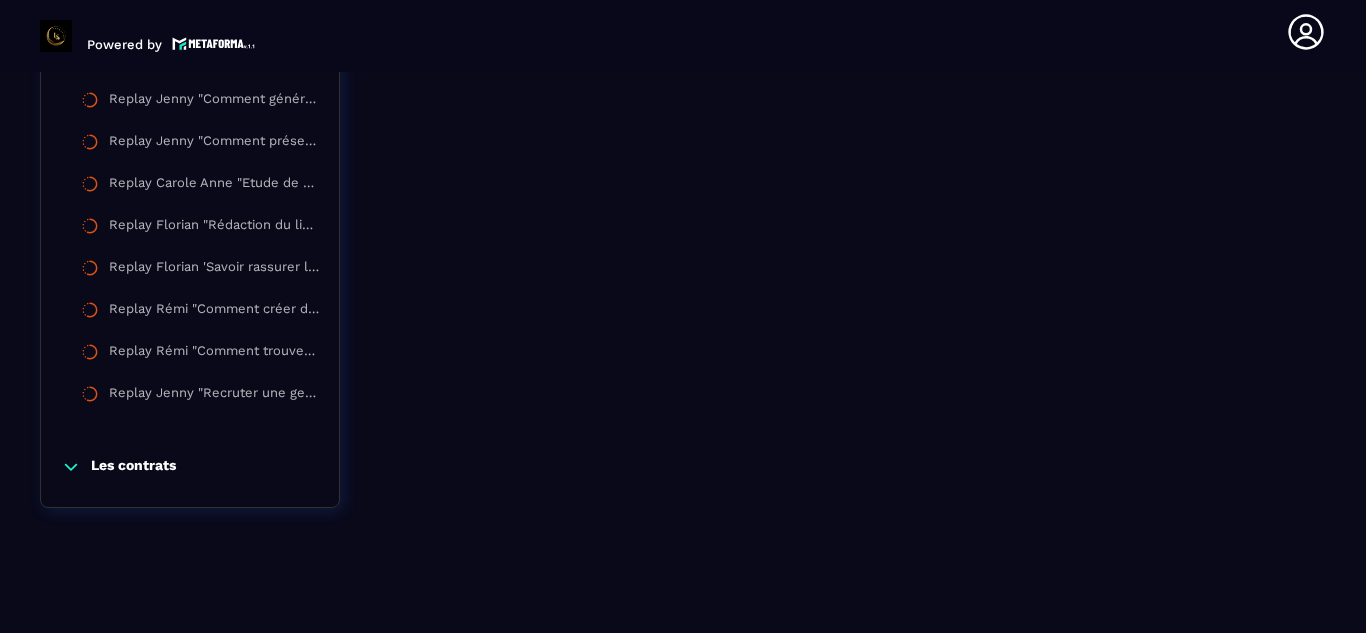 click on "🎯  Avant de commencer, nous avons besoin de mieux vous connaître ! Merci de prendre 2 minutes pour répondre à ce court questionnaire.  Cela nous permettra de mieux comprendre votre profil, vos objectifs, vos éventuelles contraintes… et d’adapter au mieux nos contenus, nos conseils et notre accompagnement tout au long de votre parcours. 👉 Cliquez ici pour commencer :  [URL] Merci pour votre confiance 🙏 Pour toutes demandes merci de nous écrire par email à [EMAIL] Continuer  Poser une question Pas encore de question. À vous de poser la première !" at bounding box center [868, -1400] 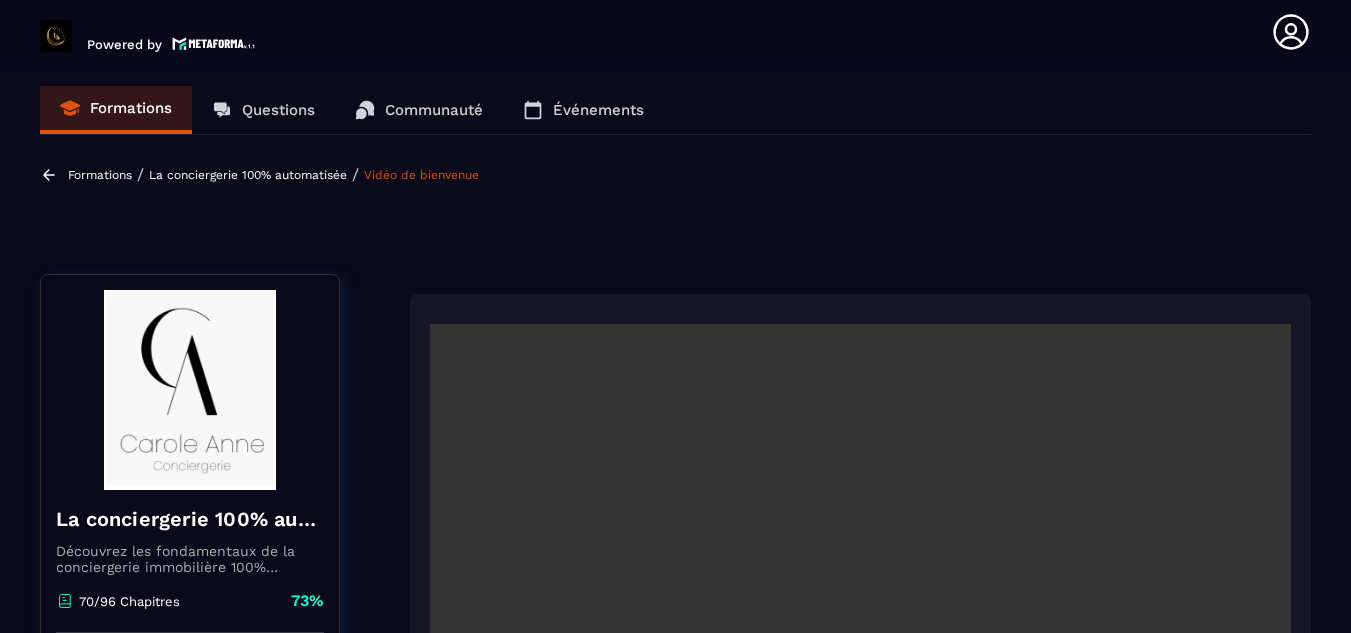scroll, scrollTop: 0, scrollLeft: 0, axis: both 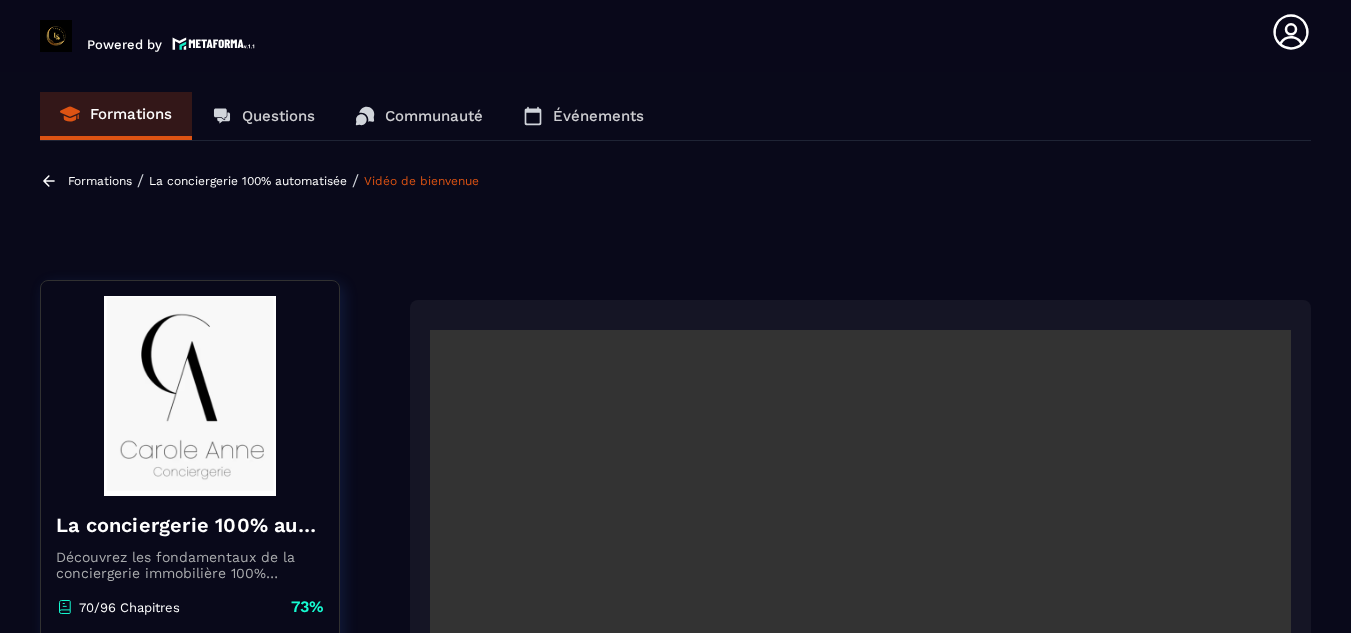 click on "Découvrez les fondamentaux de la conciergerie immobilière 100% automatisée.
Cette formation est conçue pour vous permettre de lancer et maîtriser votre activité de conciergerie en toute simplicité.
Vous apprendrez :
✅ Les bases essentielles de la conciergerie pour démarrer sereinement.
✅ Les outils incontournables pour gérer vos clients et vos biens de manière efficace.
✅ L'automatisation des tâches répétitives pour gagner un maximum de temps au quotidien.
Objectif : Vous fournir toutes les clés pour créer une activité rentable et automatisée, tout en gardant du temps pour vous." at bounding box center (190, 565) 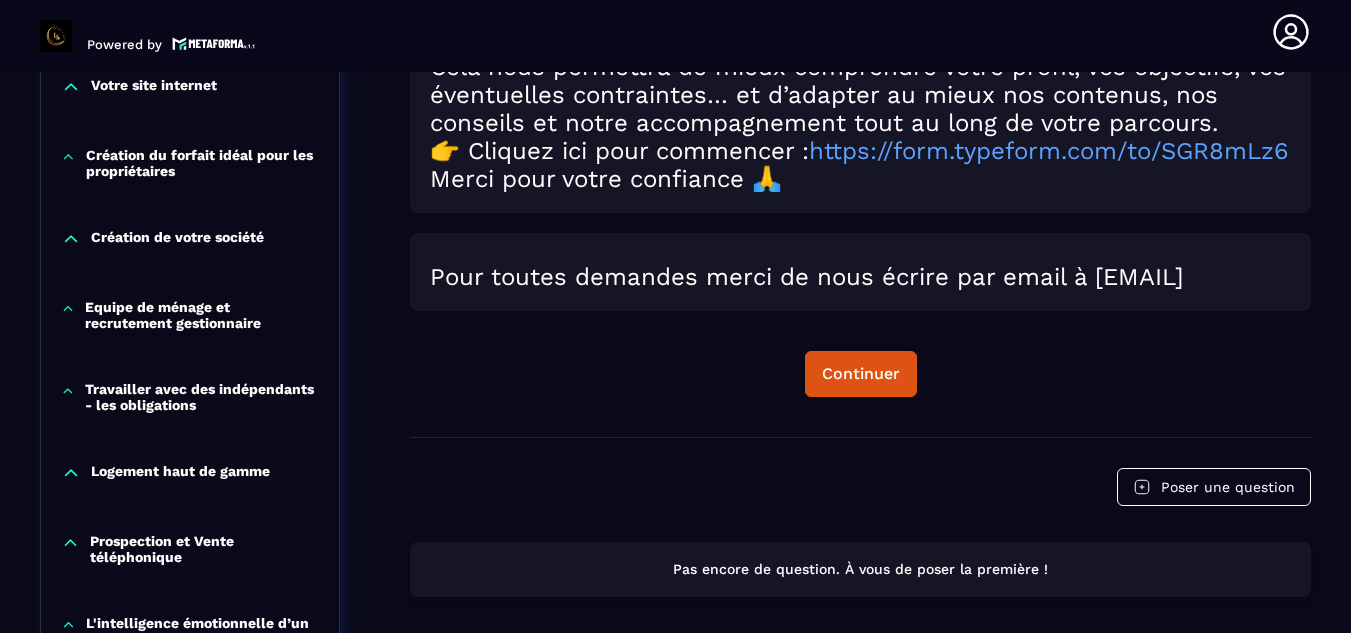 scroll, scrollTop: 1040, scrollLeft: 0, axis: vertical 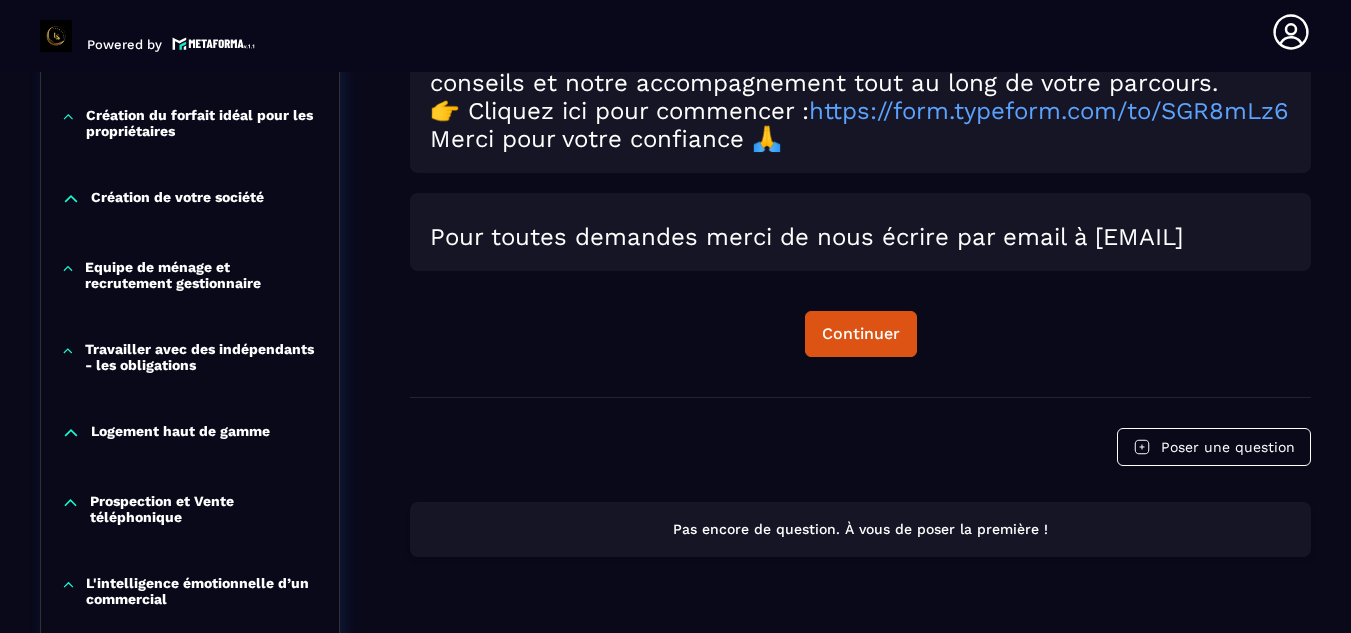 click on "Equipe de ménage et recrutement gestionnaire" at bounding box center [202, 275] 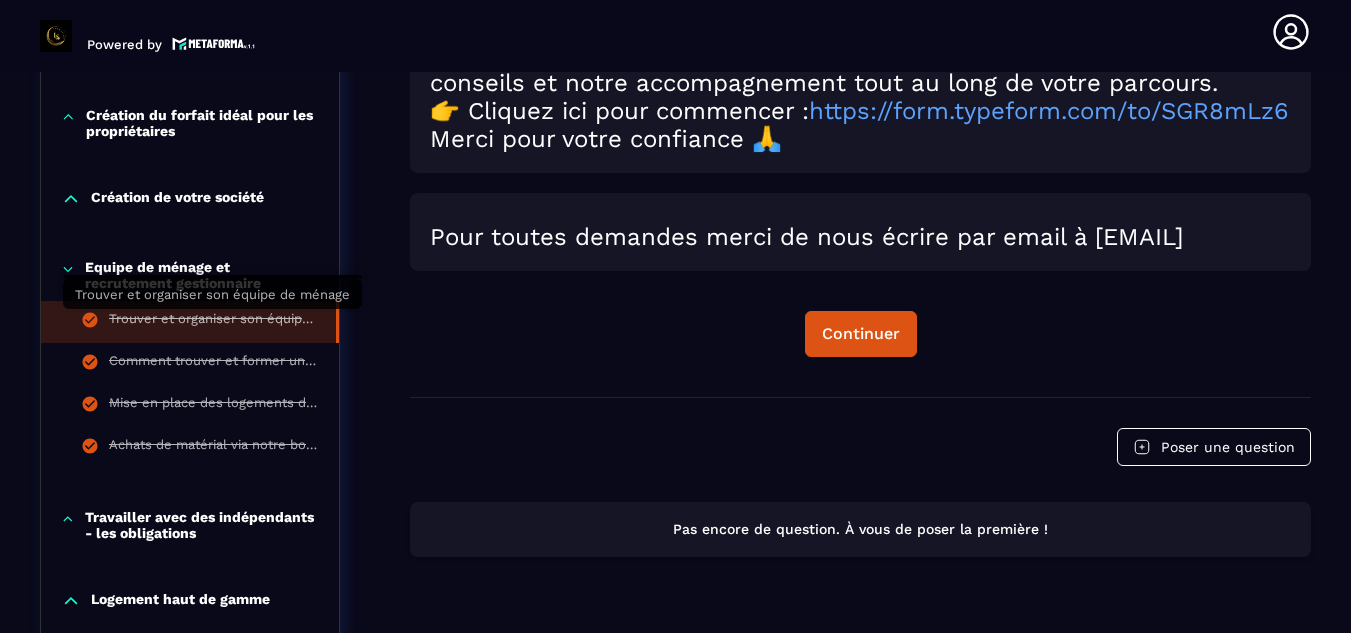 click on "Trouver et organiser son équipe de ménage" at bounding box center [212, 322] 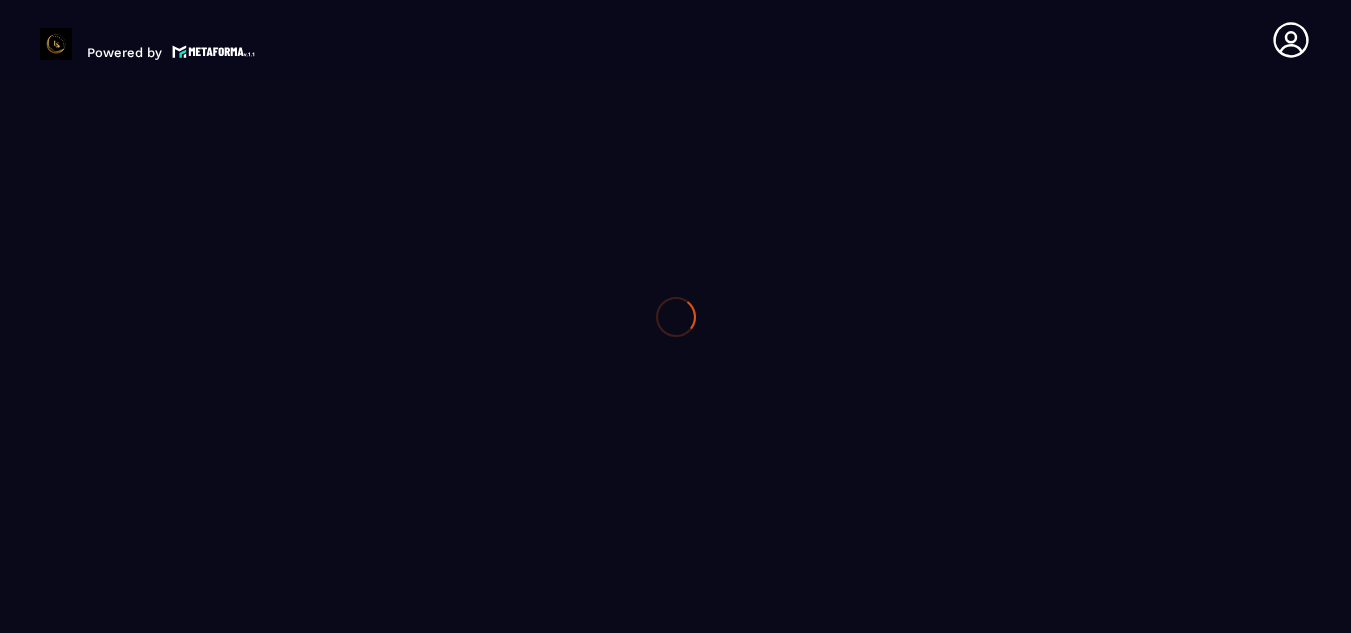scroll, scrollTop: 0, scrollLeft: 0, axis: both 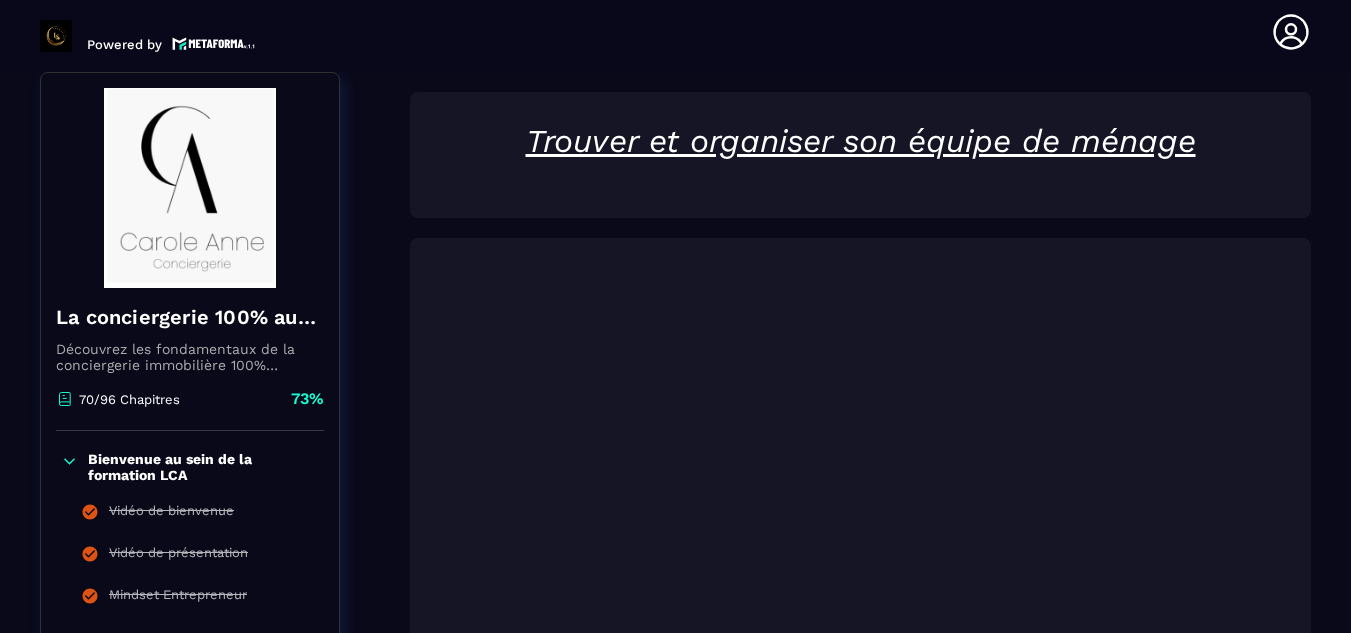 click 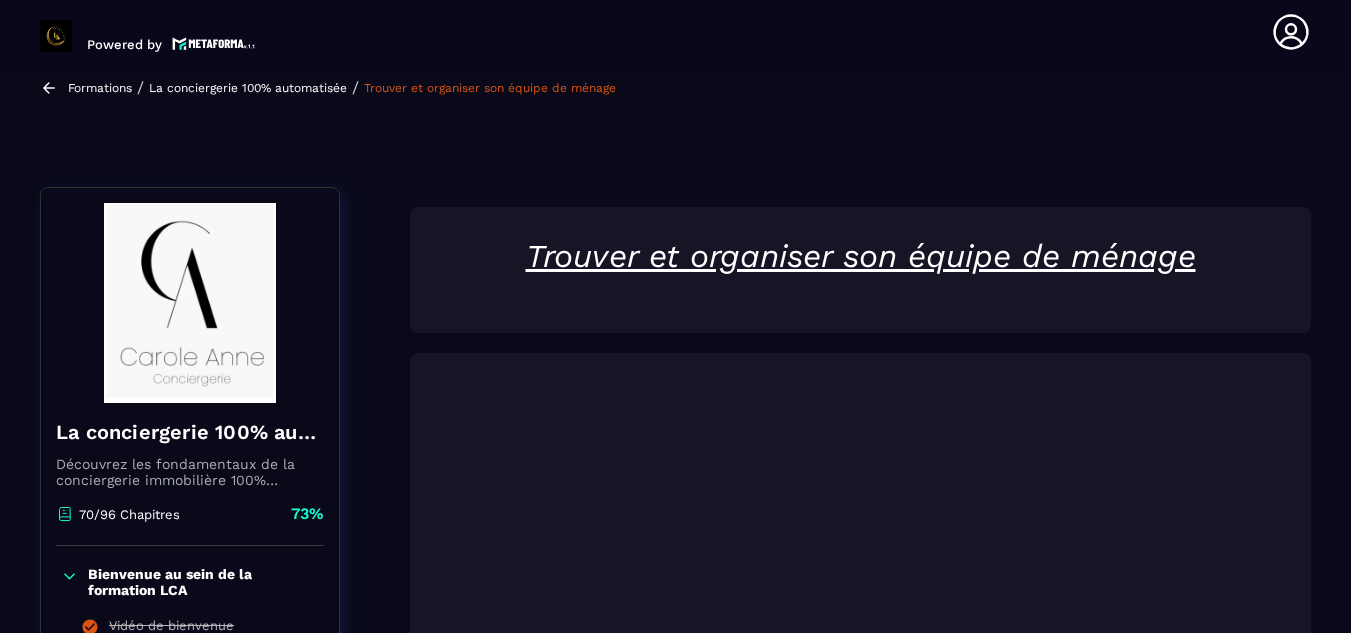 scroll, scrollTop: 0, scrollLeft: 0, axis: both 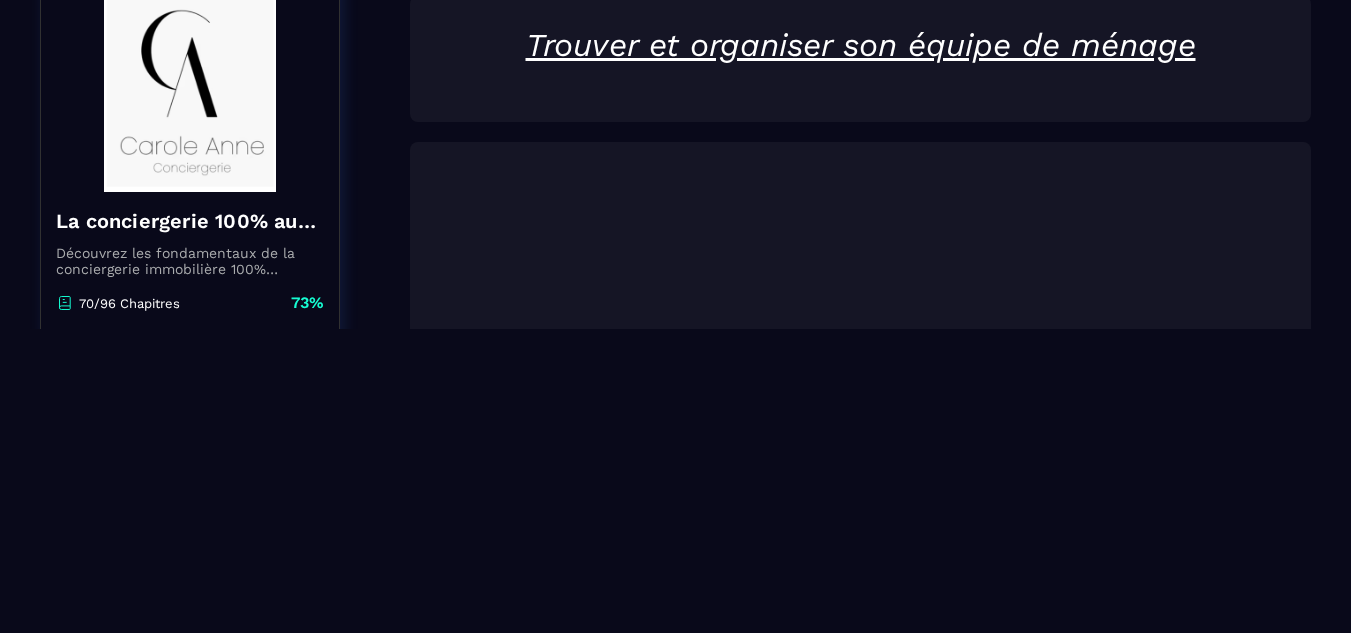 click on "La conciergerie 100% automatisée Découvrez les fondamentaux de la conciergerie immobilière 100% automatisée.
Cette formation est conçue pour vous permettre de lancer et maîtriser votre activité de conciergerie en toute simplicité.
Vous apprendrez :
✅ Les bases essentielles de la conciergerie pour démarrer sereinement.
✅ Les outils incontournables pour gérer vos clients et vos biens de manière efficace.
✅ L'automatisation des tâches répétitives pour gagner un maximum de temps au quotidien.
Objectif : Vous fournir toutes les clés pour créer une activité rentable et automatisée, tout en gardant du temps pour vous. 70/96 Chapitres 73%  Bienvenue au sein de la formation LCA Vidéo de bienvenue Vidéo de présentation Mindset Entrepreneur Votre conciergerie de A à Z Etude de marché Création de logo Votre site internet Création du forfait idéal pour les propriétaires Création de votre société Equipe de ménage et recrutement gestionnaire Logement haut de gamme Facturation" at bounding box center [190, 1980] 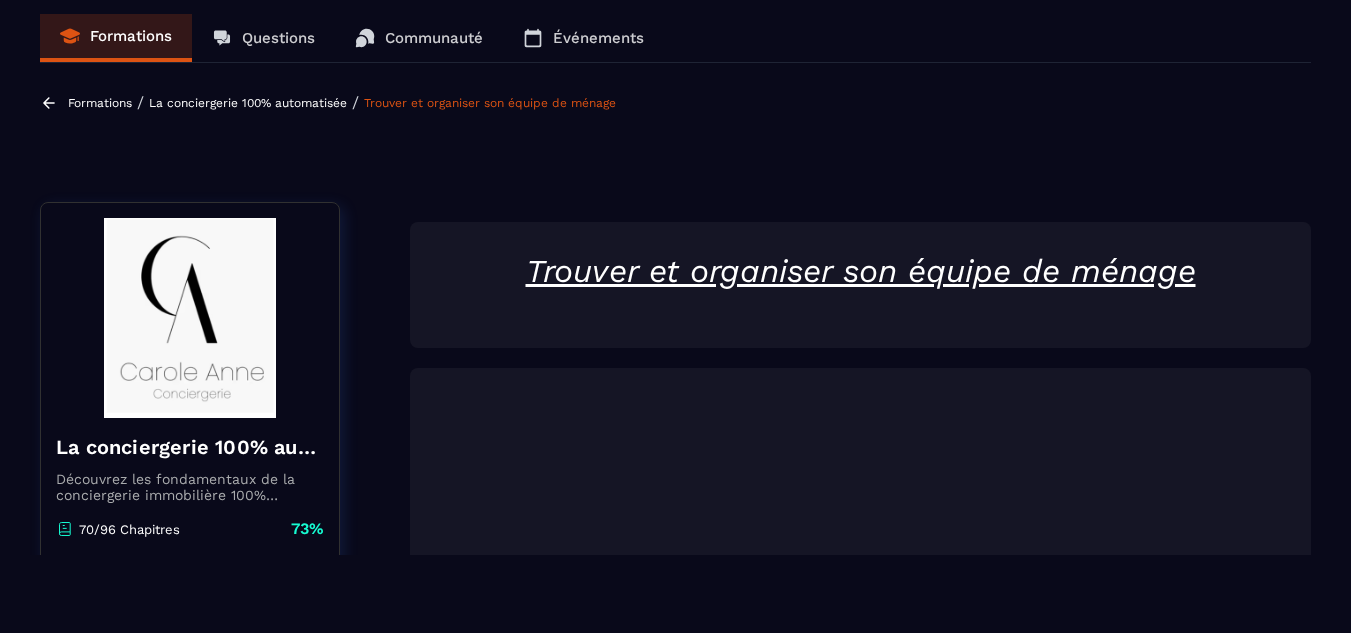 scroll, scrollTop: 0, scrollLeft: 0, axis: both 